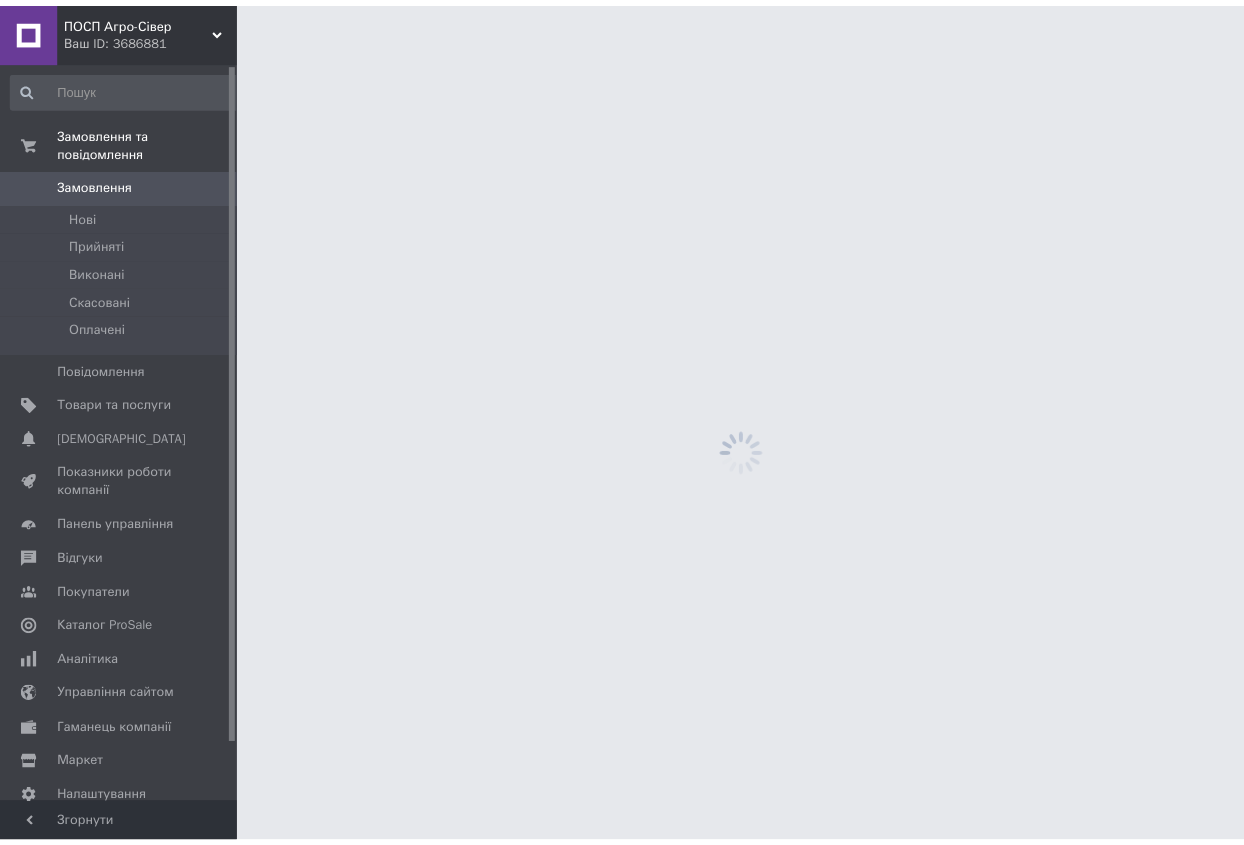 scroll, scrollTop: 0, scrollLeft: 0, axis: both 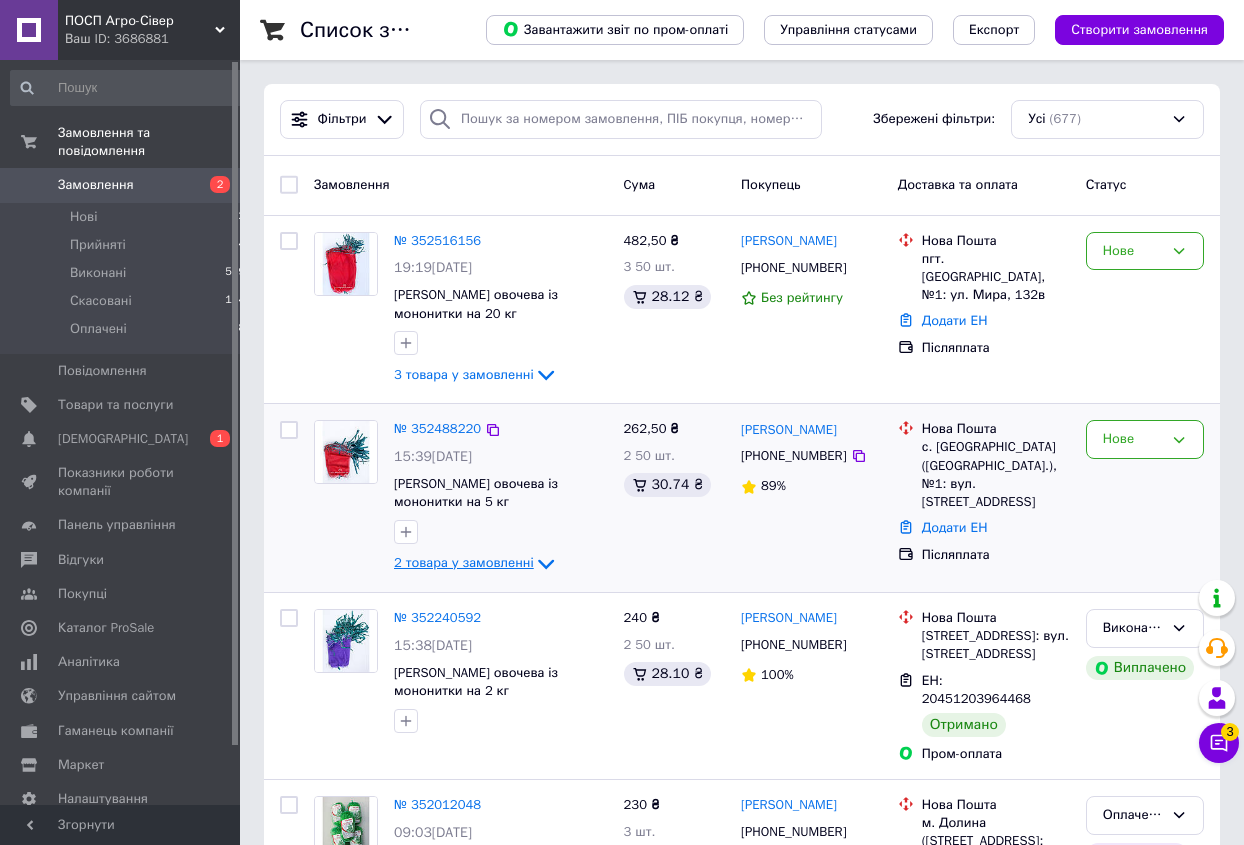 click on "2 товара у замовленні" at bounding box center [464, 563] 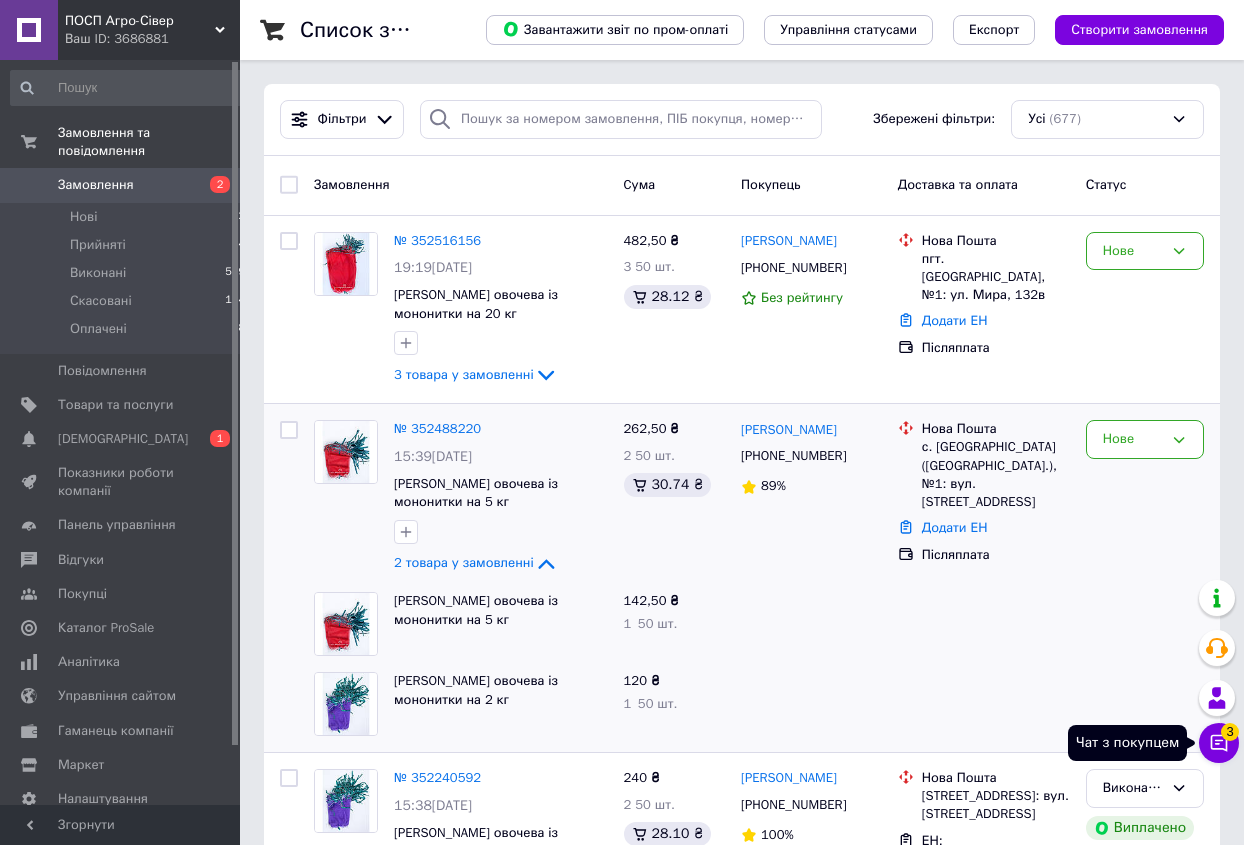 click 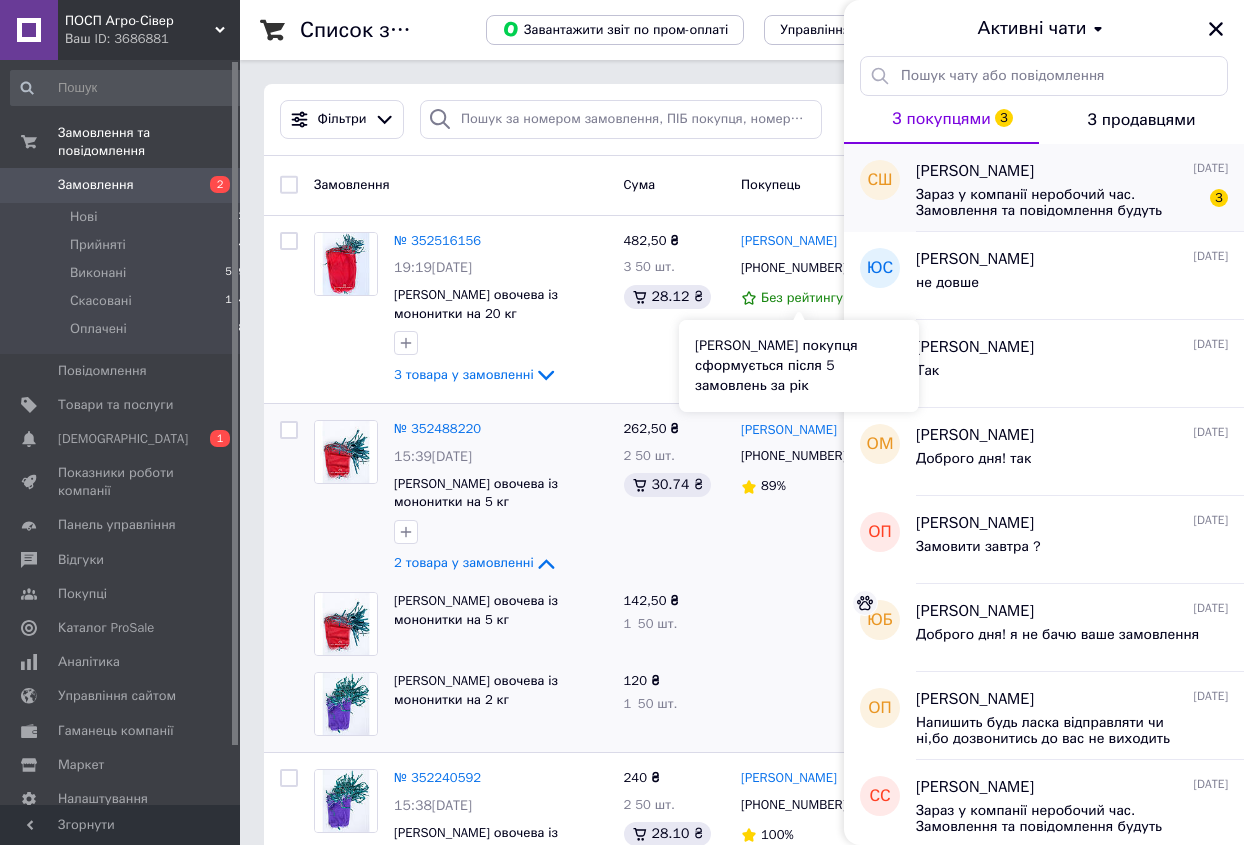 click on "Зараз у компанії неробочий час. Замовлення та повідомлення будуть оброблені з 09:00 найближчого робочого дня (14.07)" at bounding box center [1058, 203] 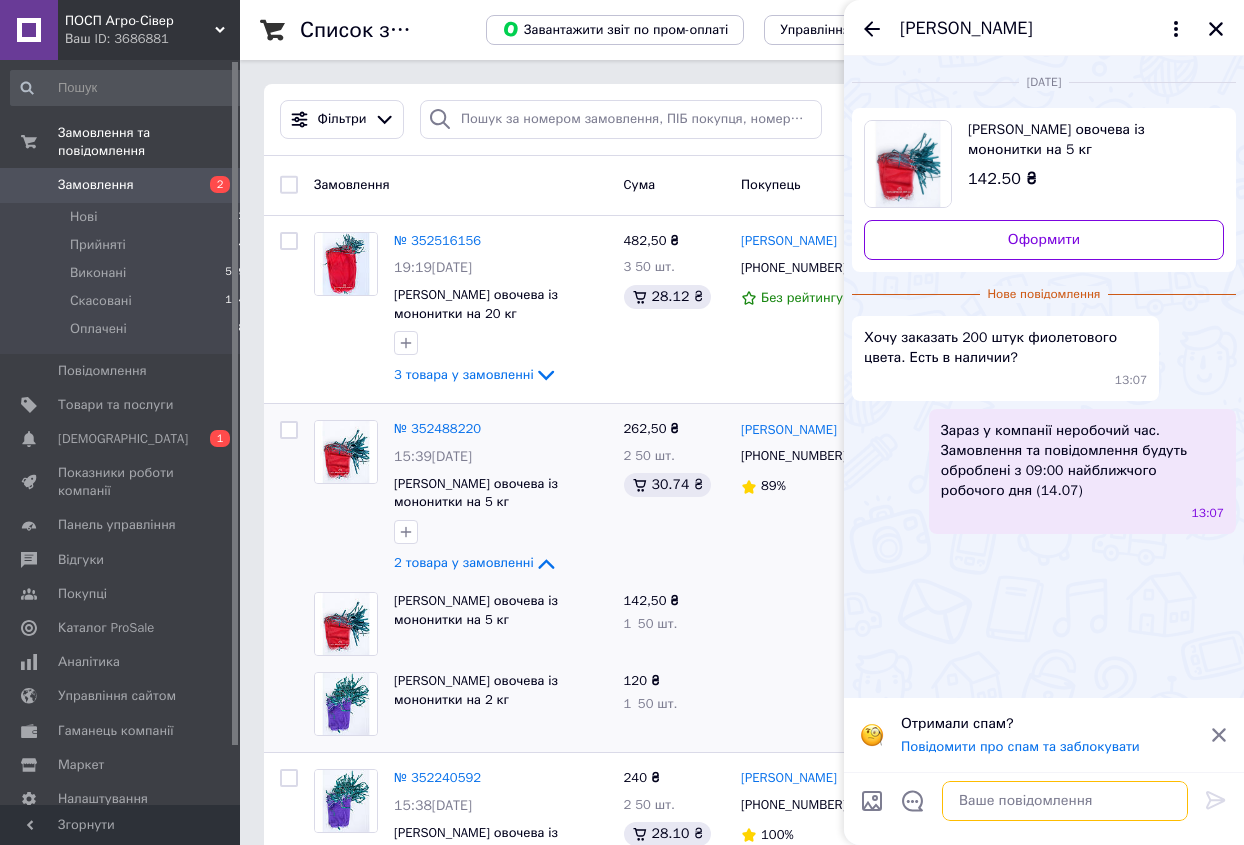 click at bounding box center (1065, 801) 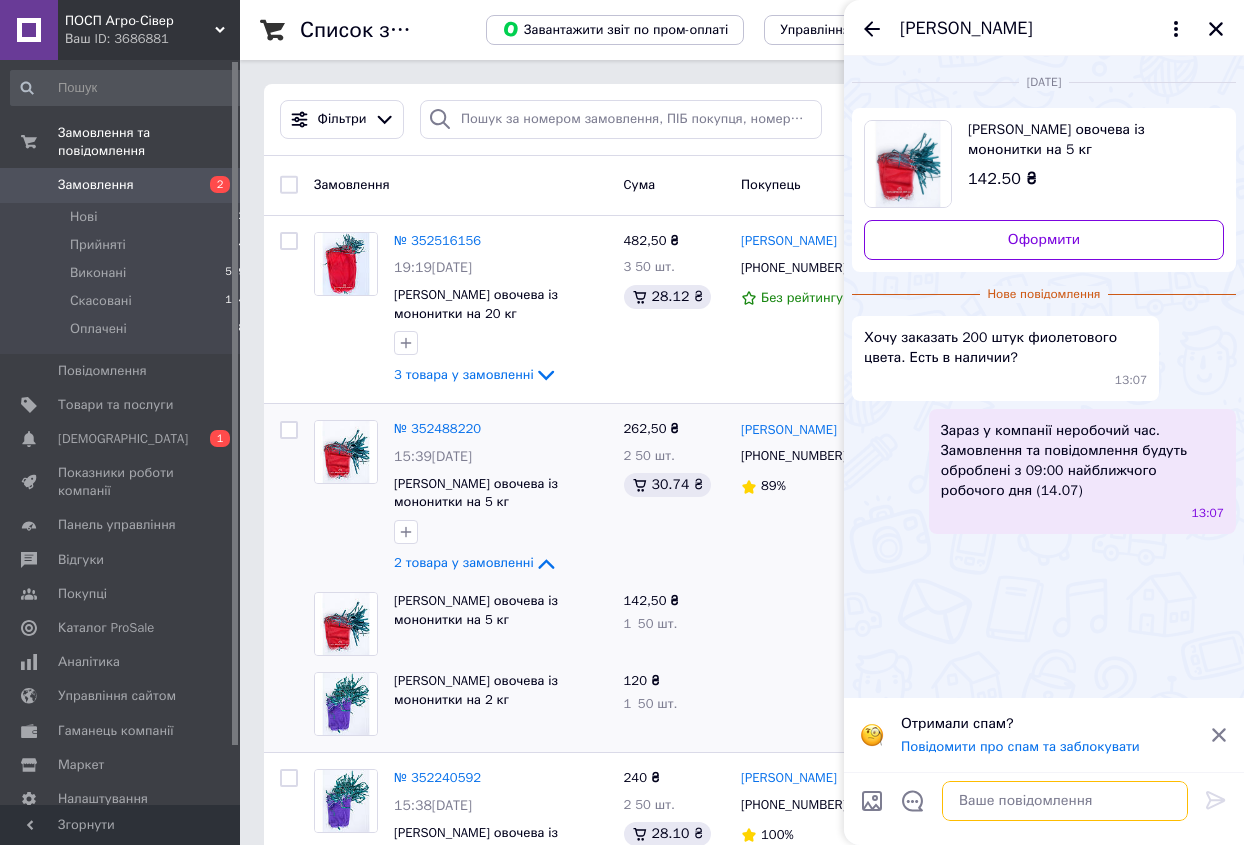 click at bounding box center (1065, 801) 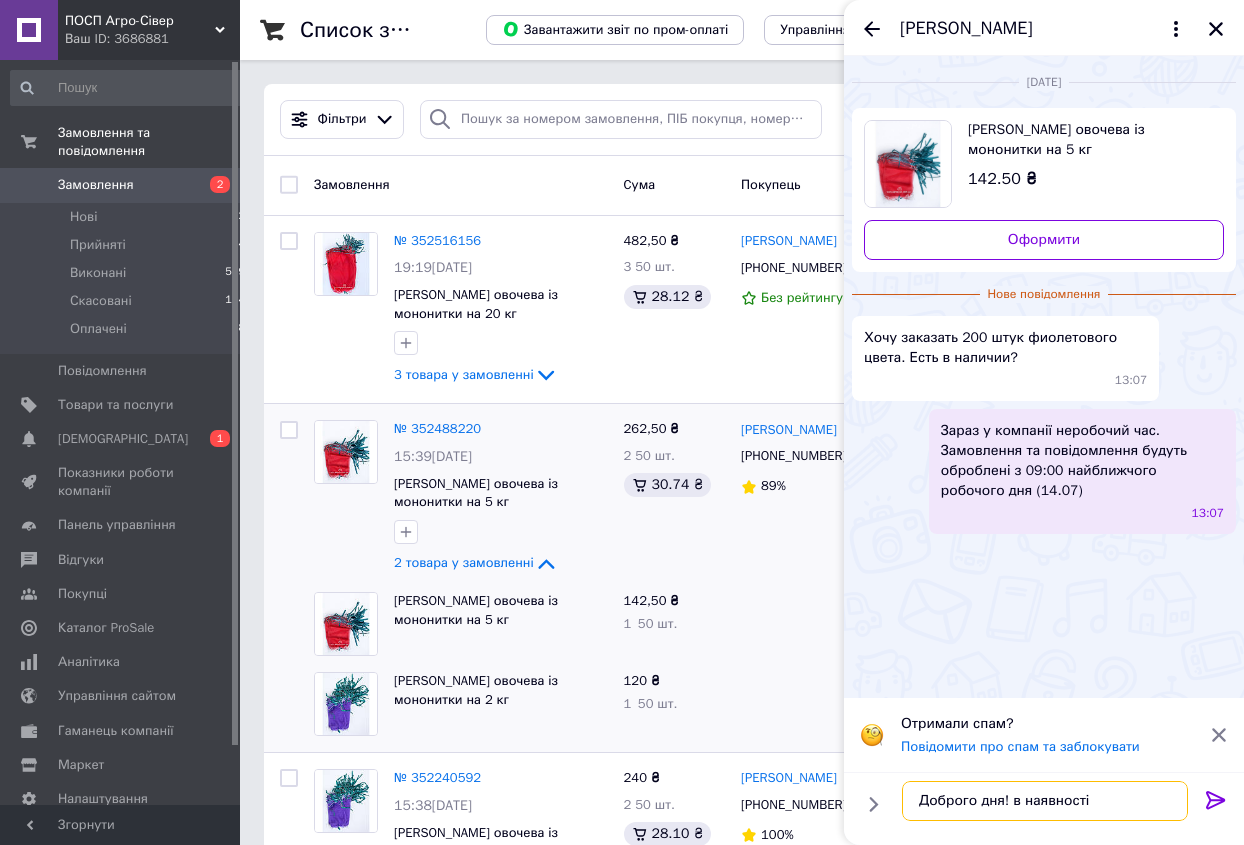 type on "Доброго дня! в наявності" 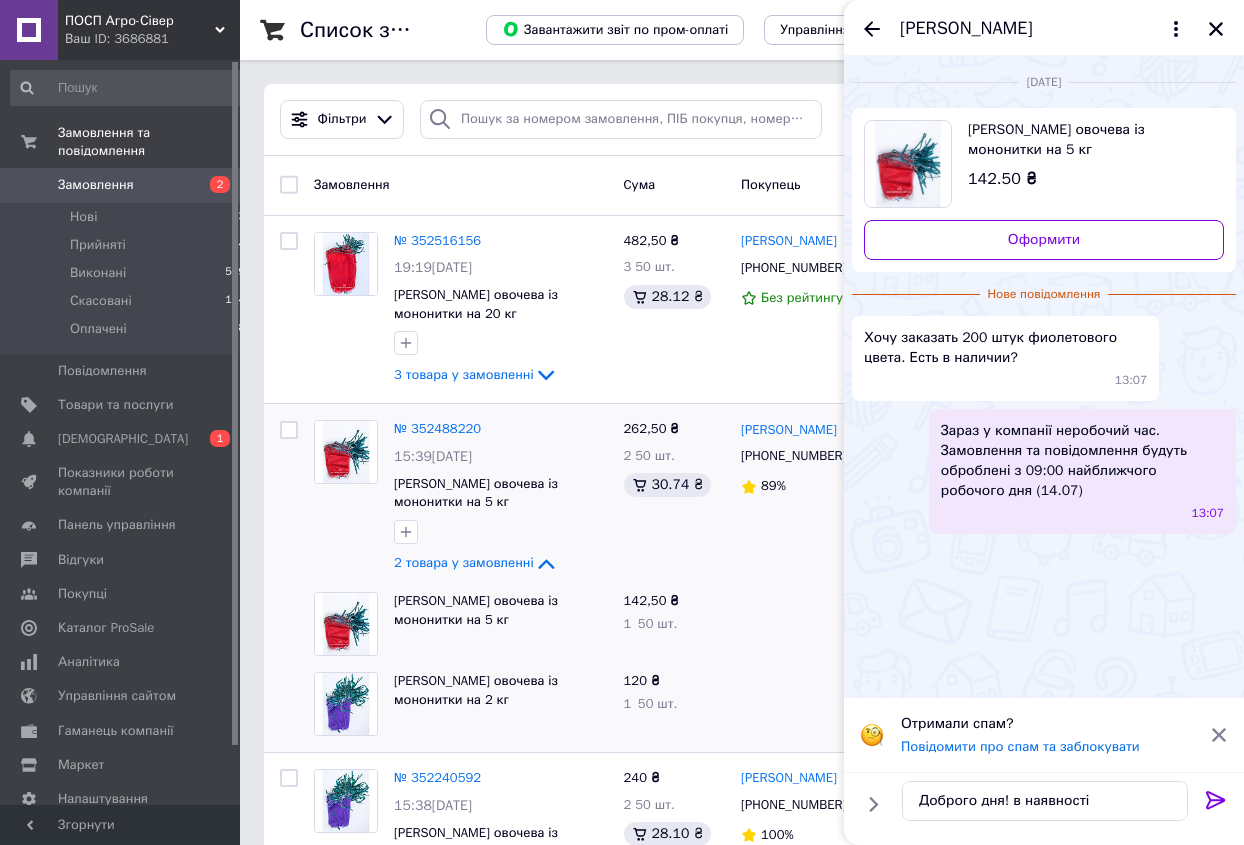 click 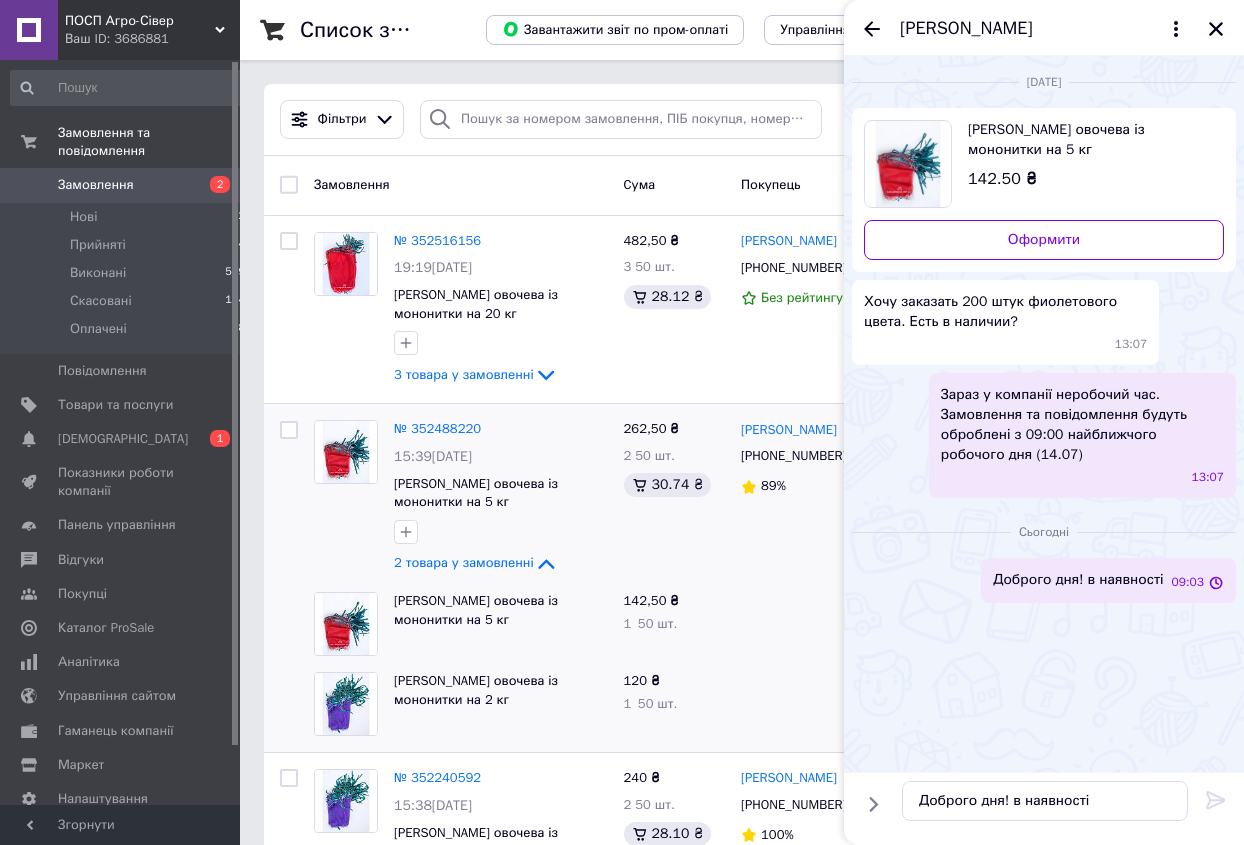 type 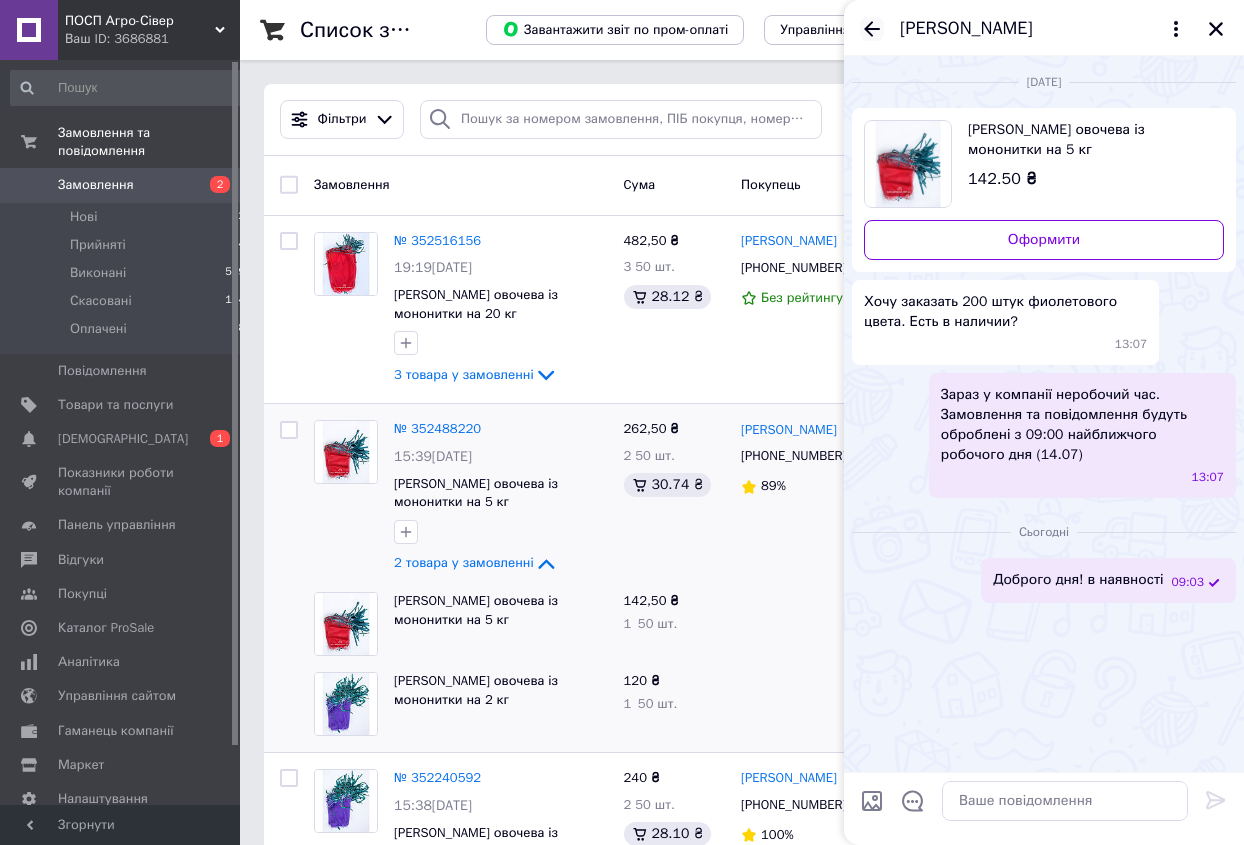 click 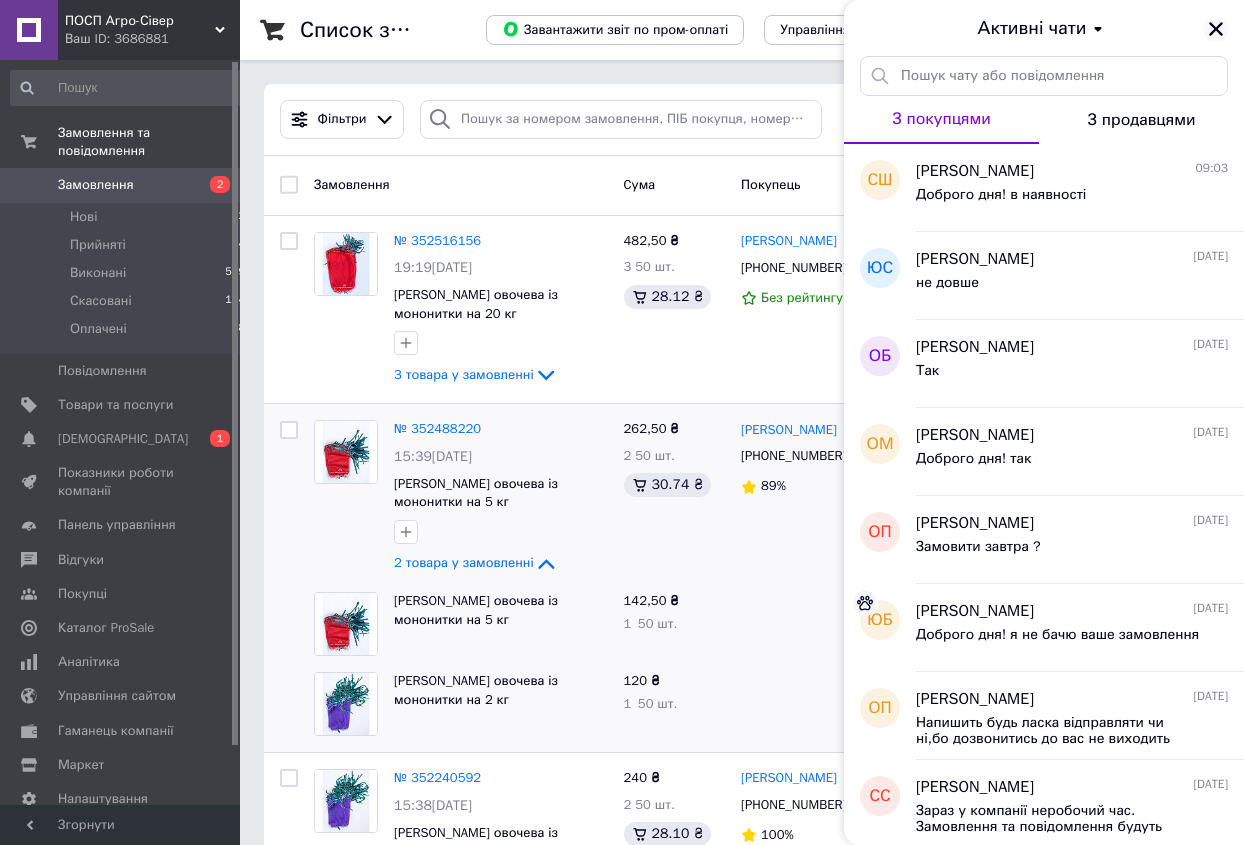 click 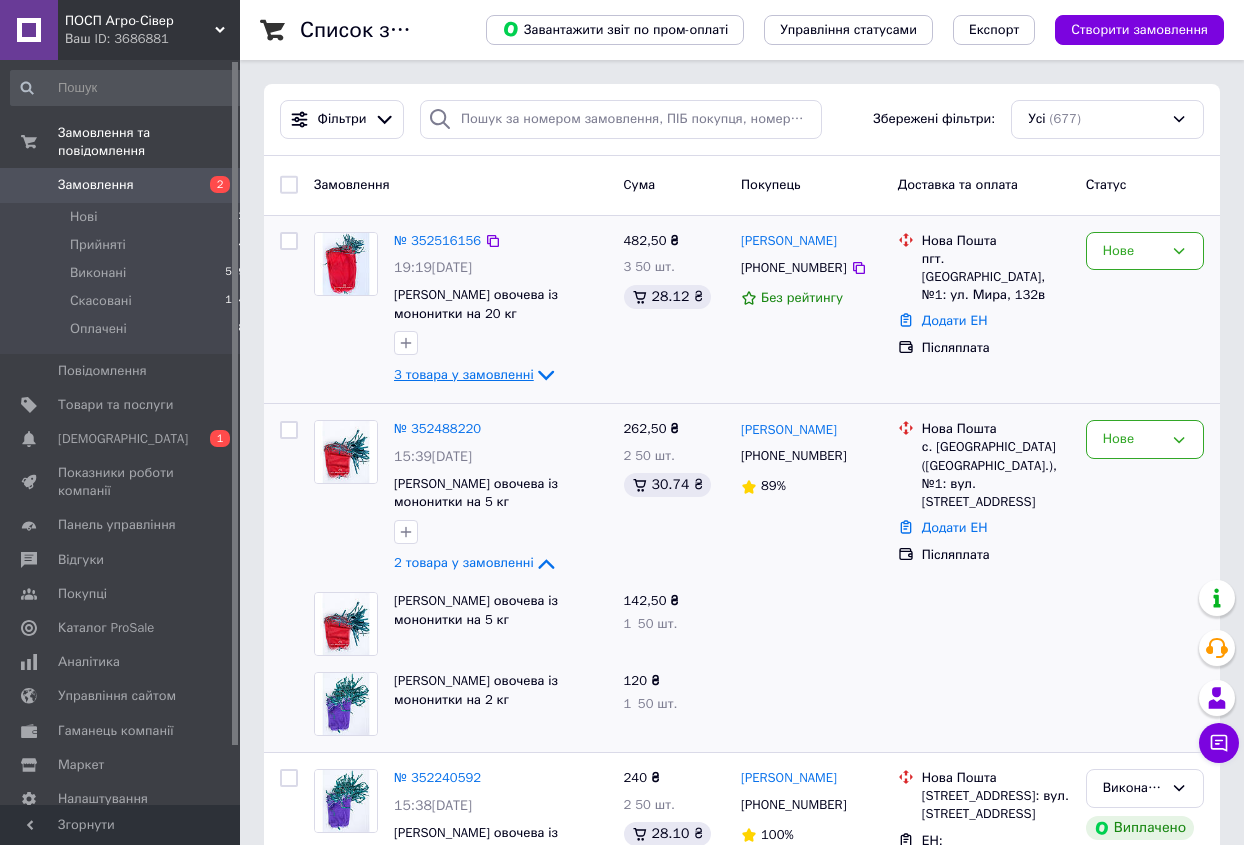 click on "3 товара у замовленні" at bounding box center [464, 374] 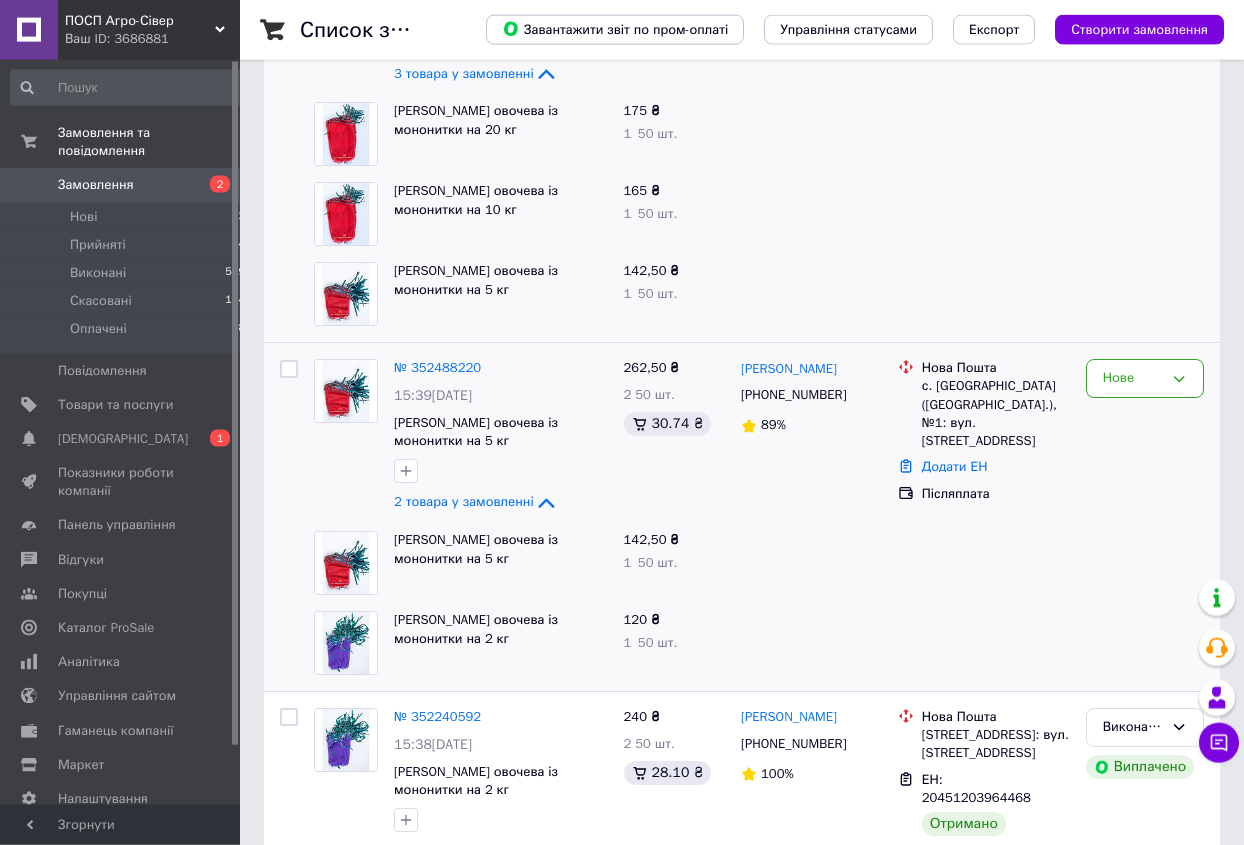 scroll, scrollTop: 306, scrollLeft: 0, axis: vertical 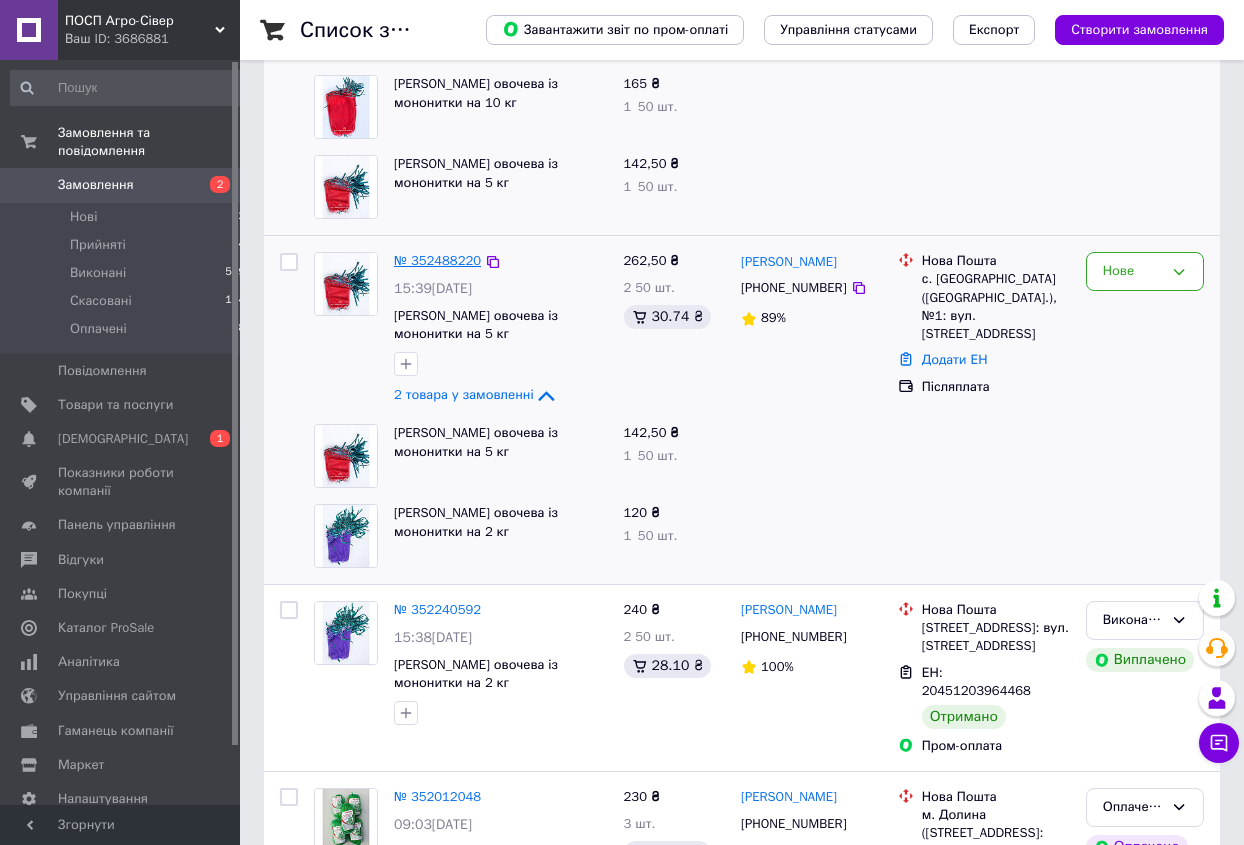 click on "№ 352488220" at bounding box center [437, 260] 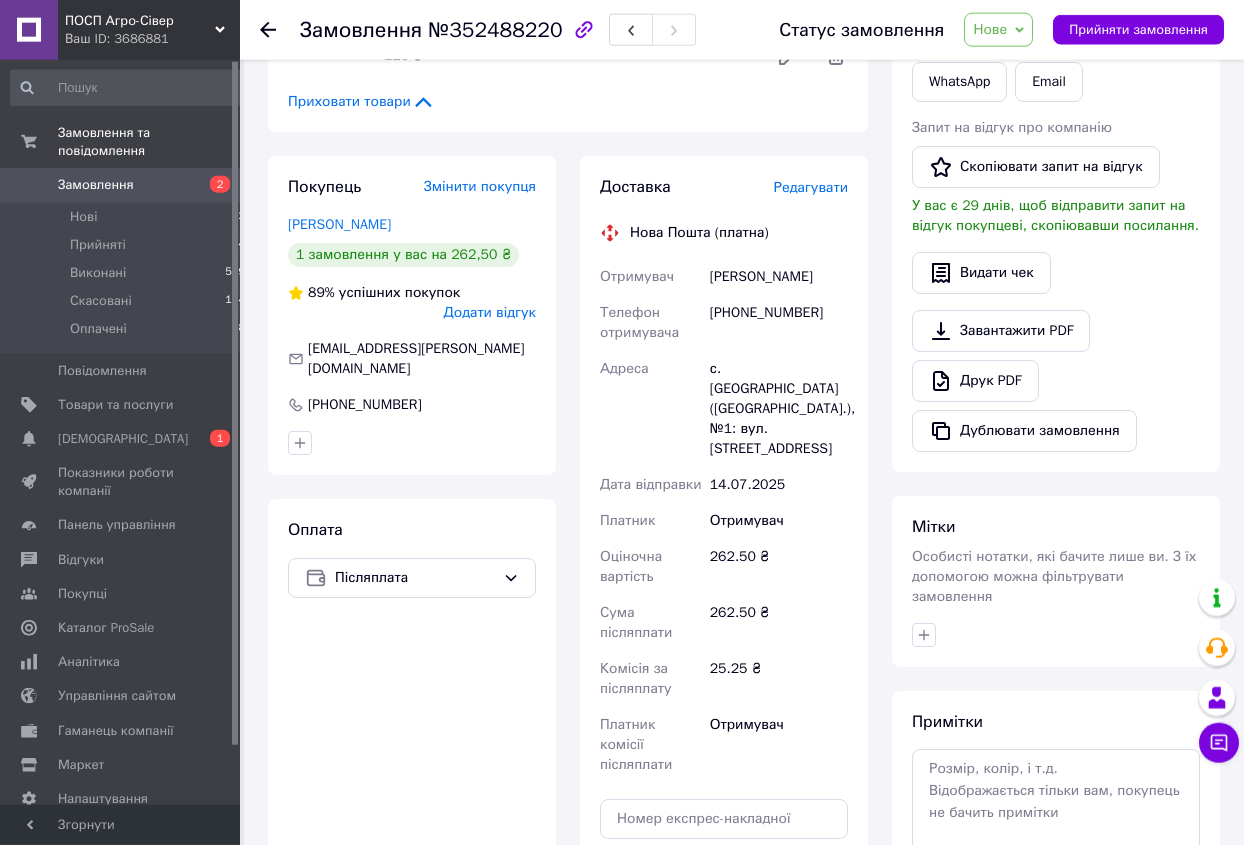 scroll, scrollTop: 510, scrollLeft: 0, axis: vertical 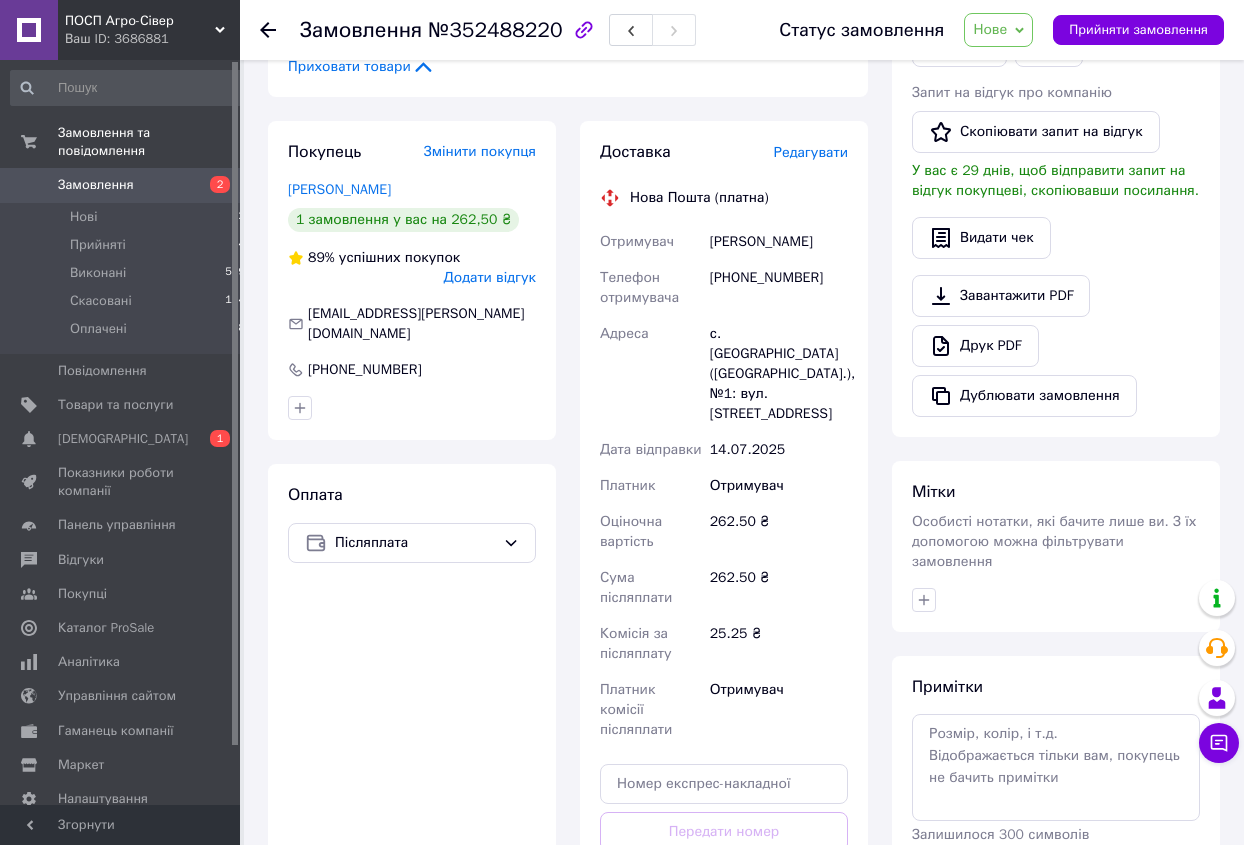 click on "Згенерувати ЕН" at bounding box center [724, 921] 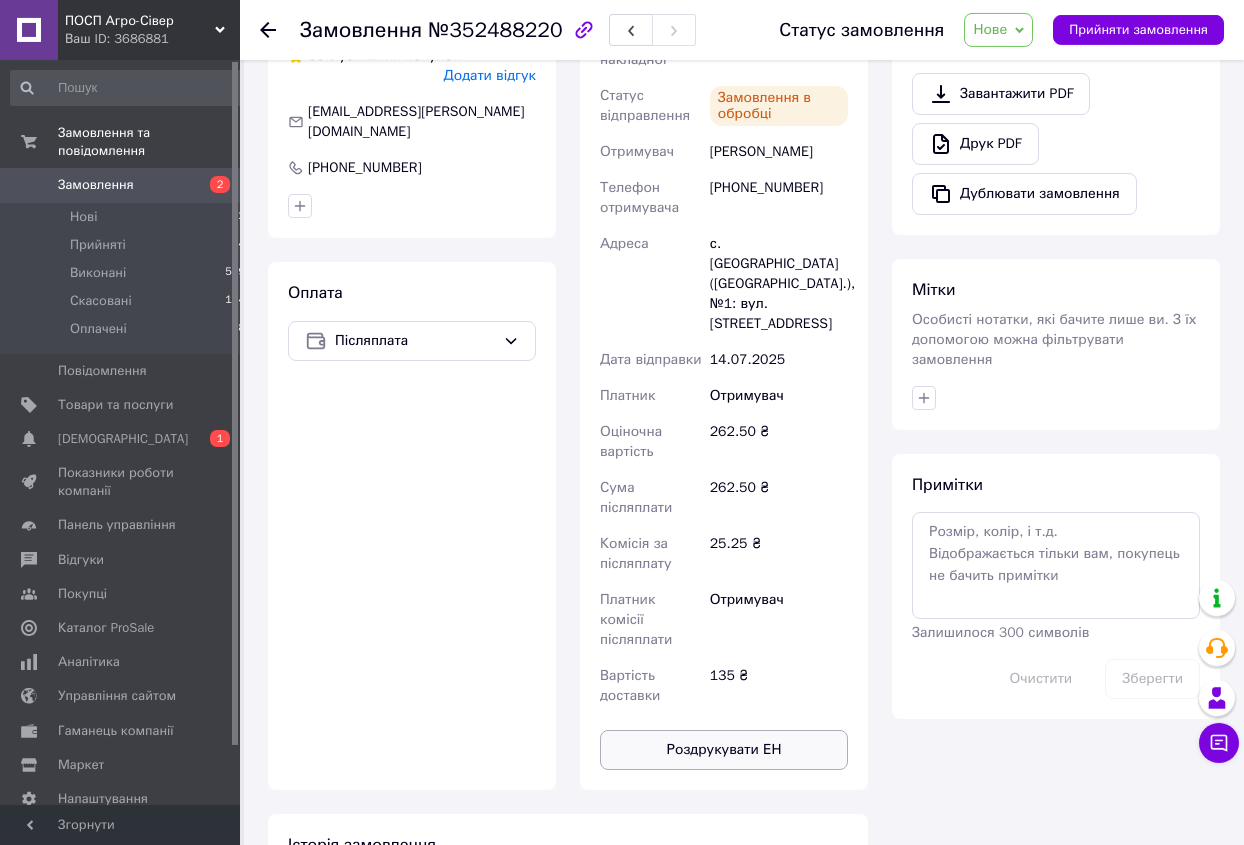 scroll, scrollTop: 714, scrollLeft: 0, axis: vertical 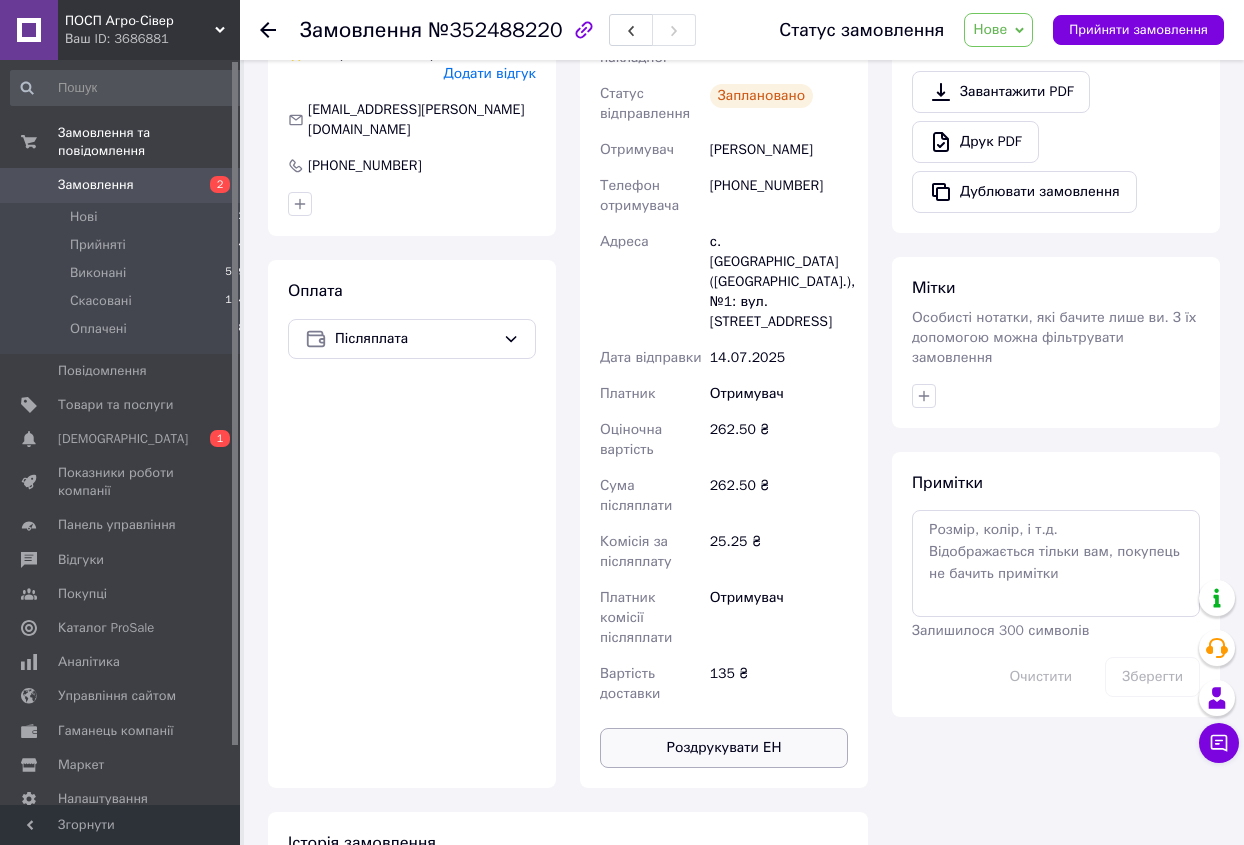 click on "Роздрукувати ЕН" at bounding box center [724, 748] 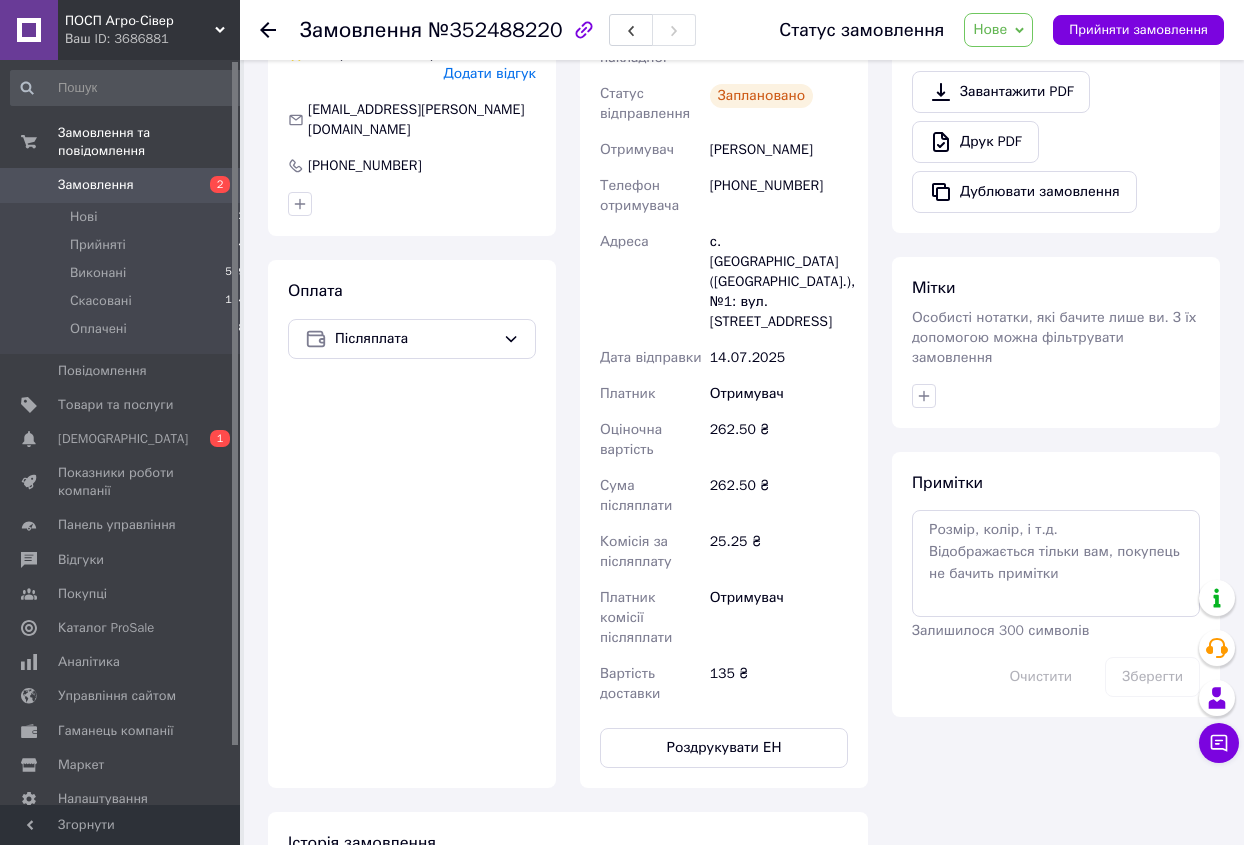 click on "Статус замовлення Нове Прийнято Виконано Скасовано Оплачено Прийняти замовлення" at bounding box center (981, 30) 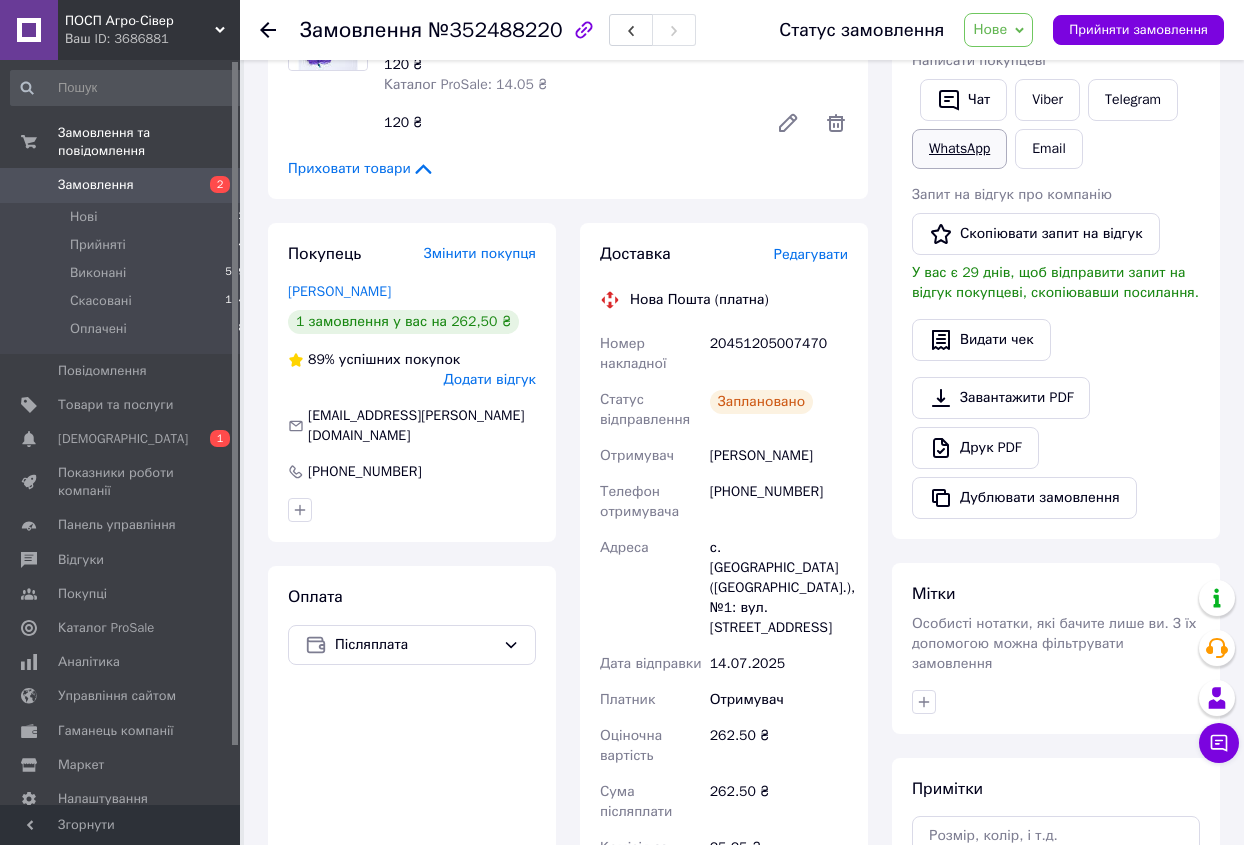 scroll, scrollTop: 510, scrollLeft: 0, axis: vertical 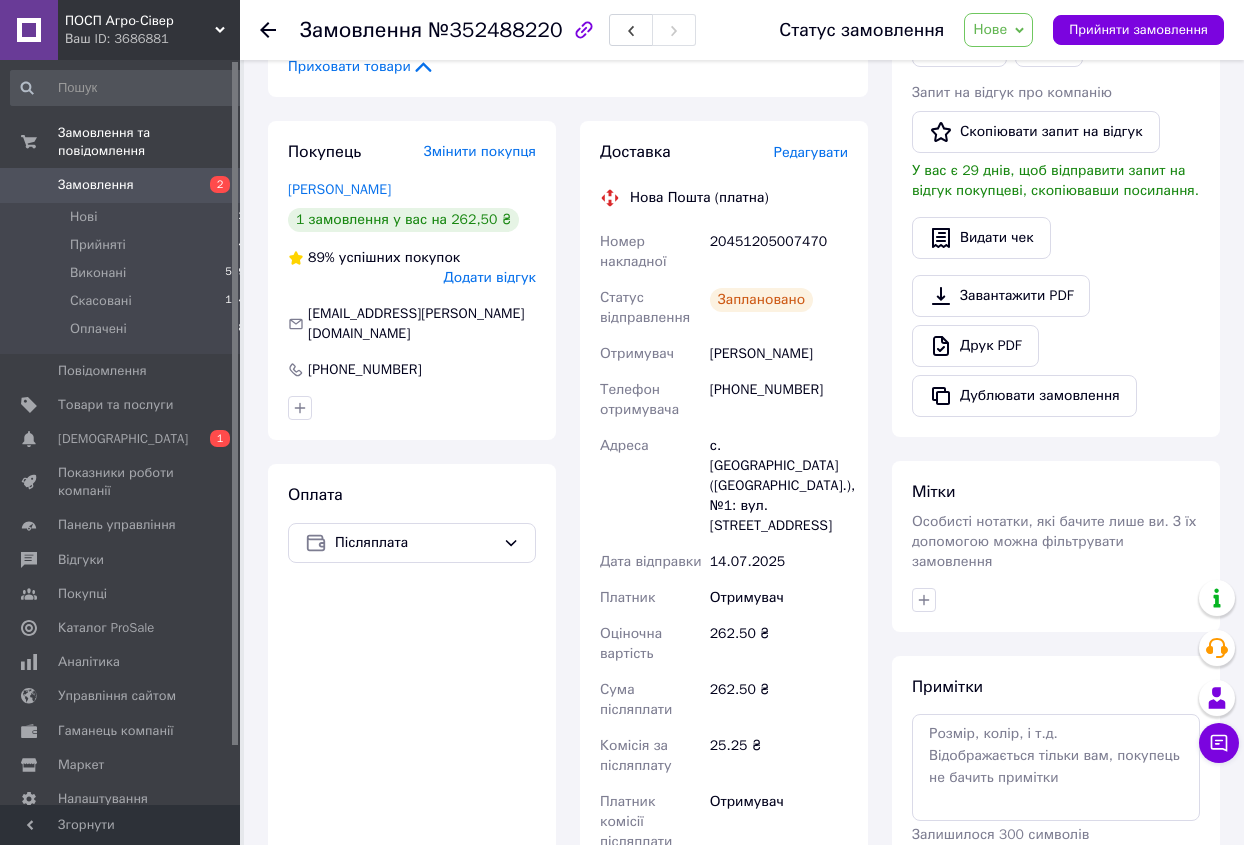 click 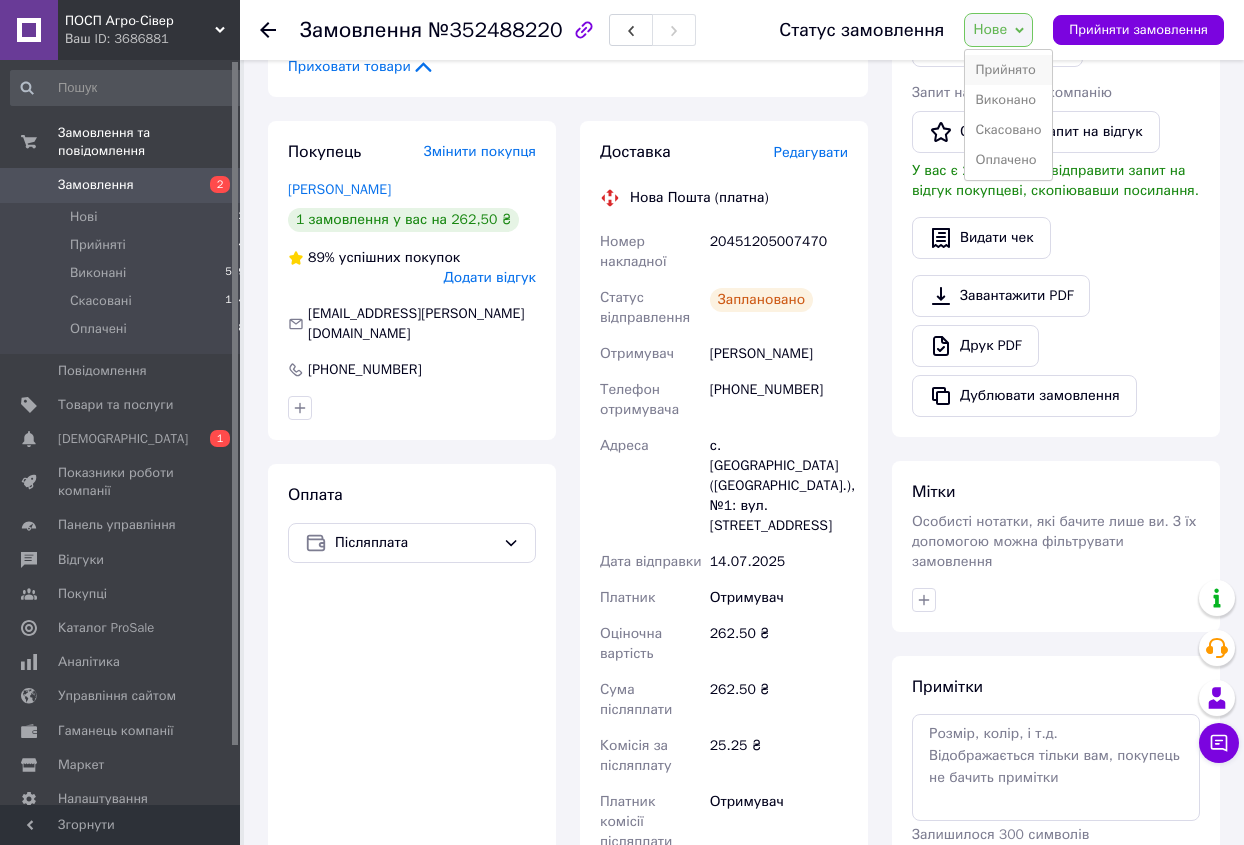 click on "Прийнято" at bounding box center (1008, 70) 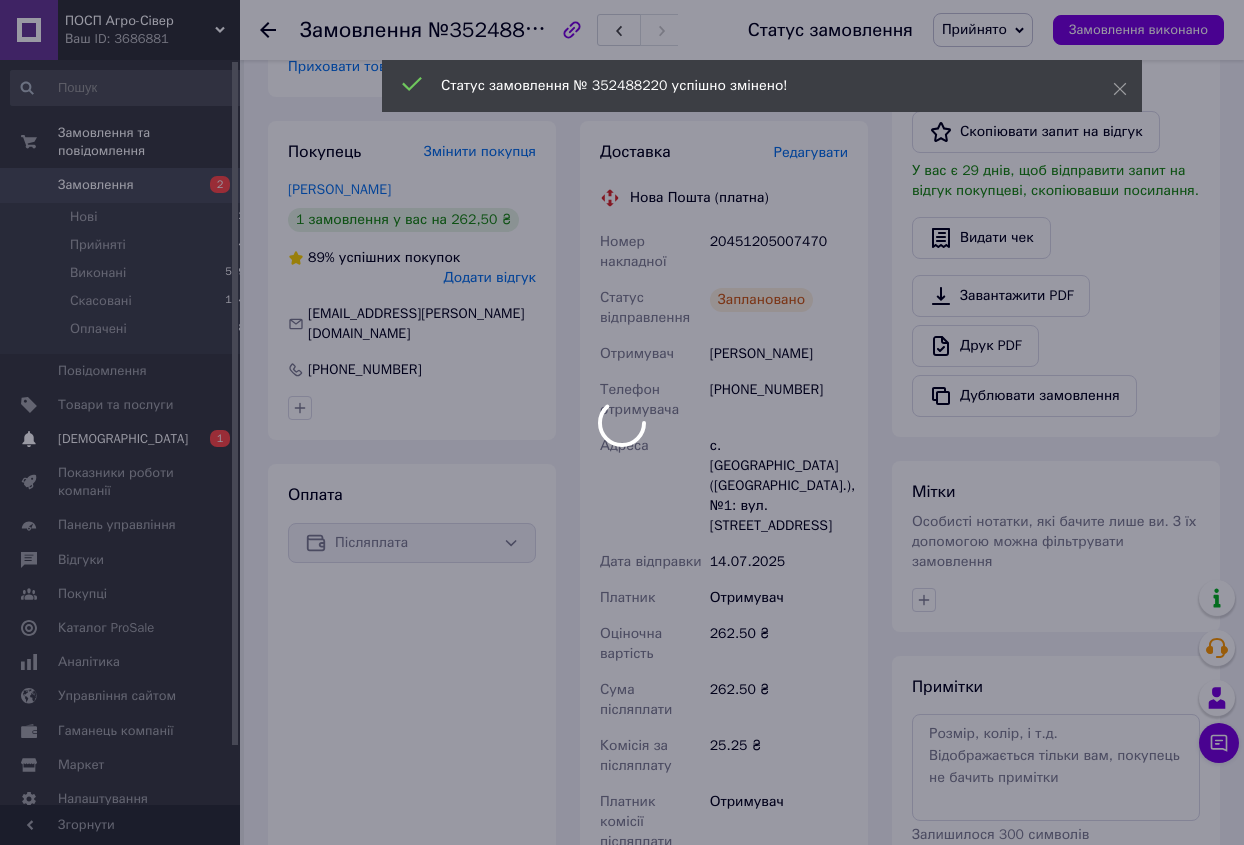 click on "[DEMOGRAPHIC_DATA]" at bounding box center (123, 439) 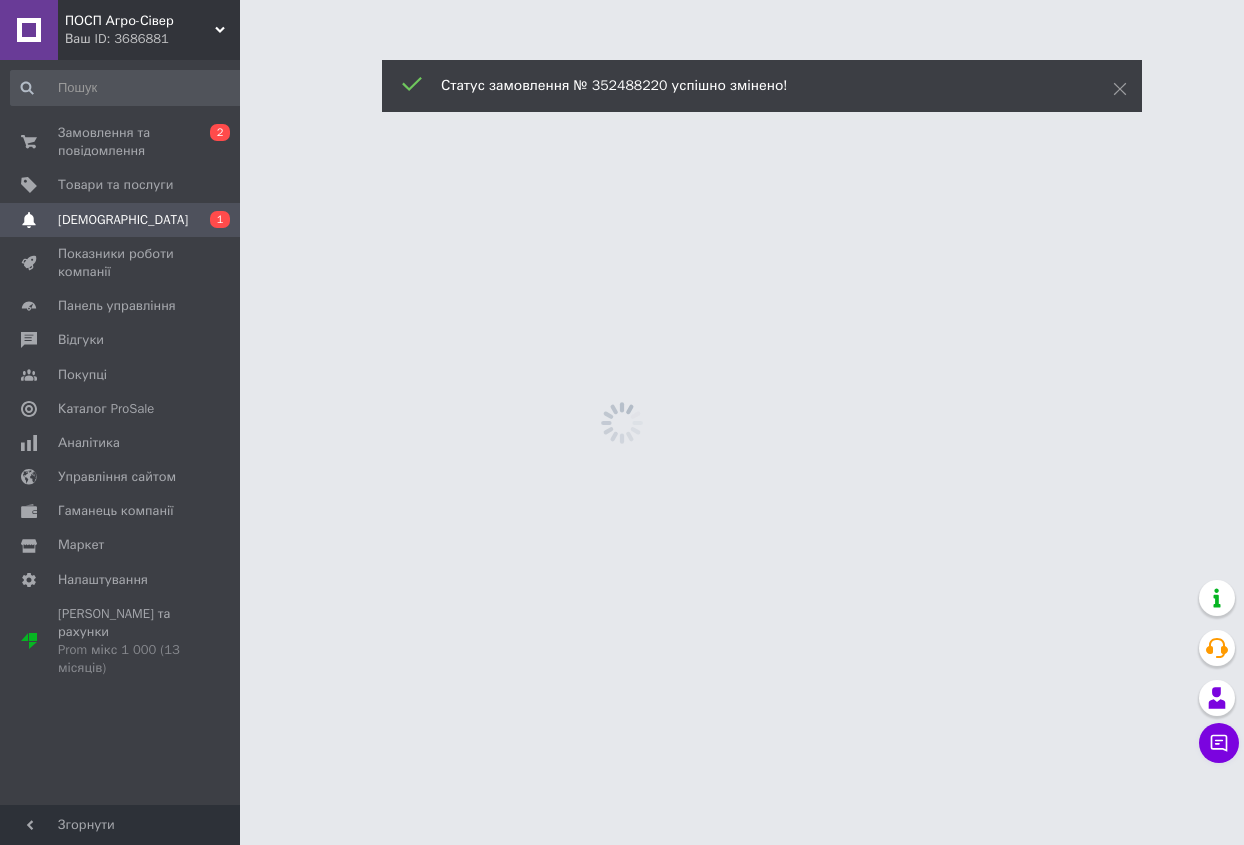 scroll, scrollTop: 0, scrollLeft: 0, axis: both 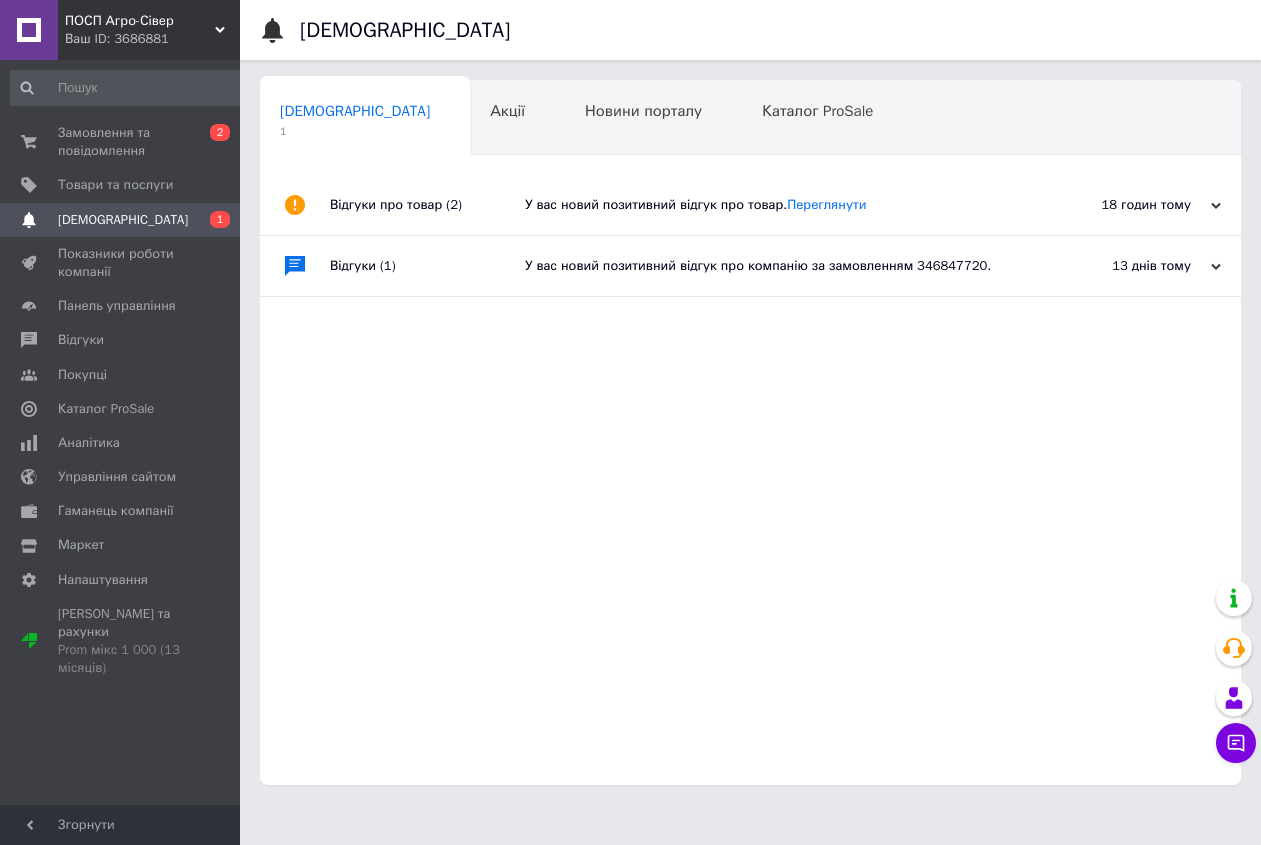 click on "У вас новий позитивний відгук про товар.  [GEOGRAPHIC_DATA]" at bounding box center (773, 205) 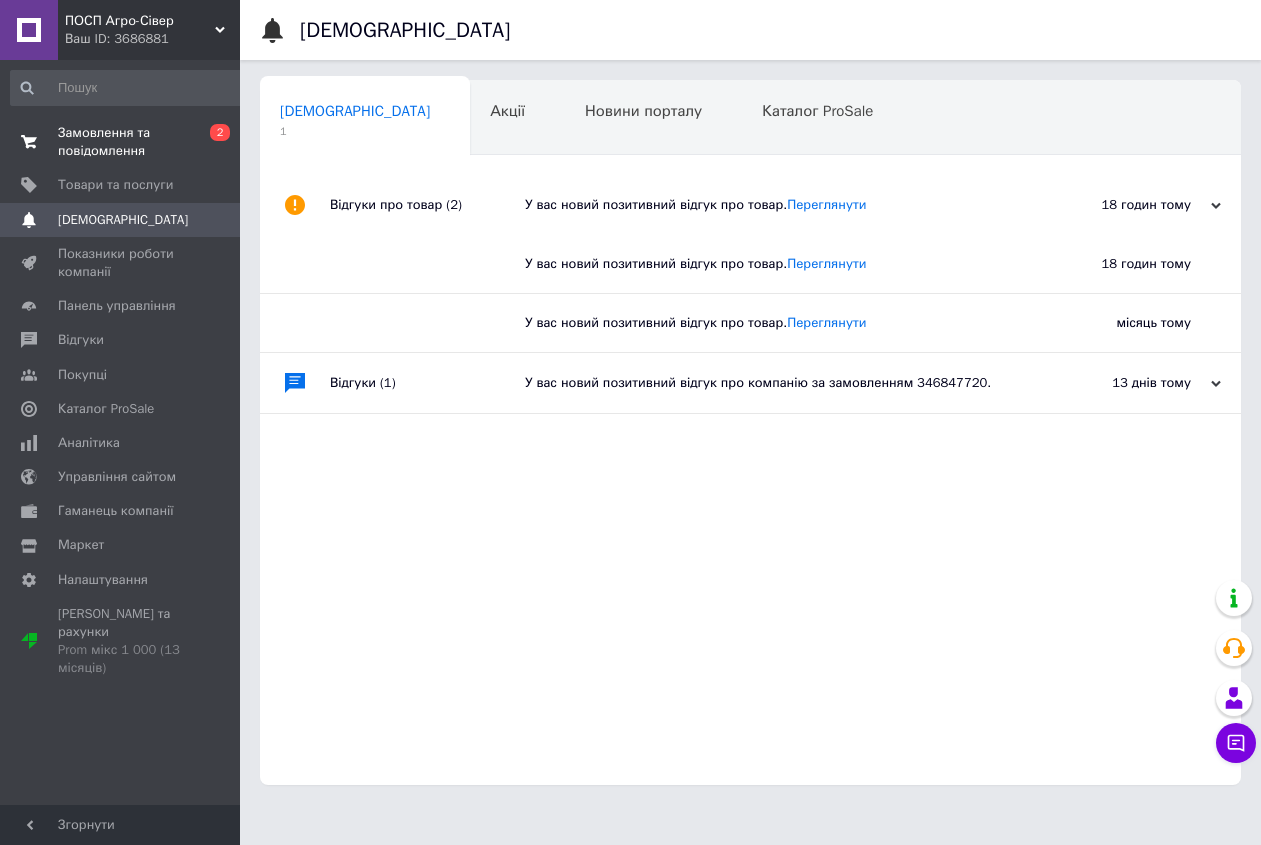 click on "Замовлення та повідомлення" at bounding box center (121, 142) 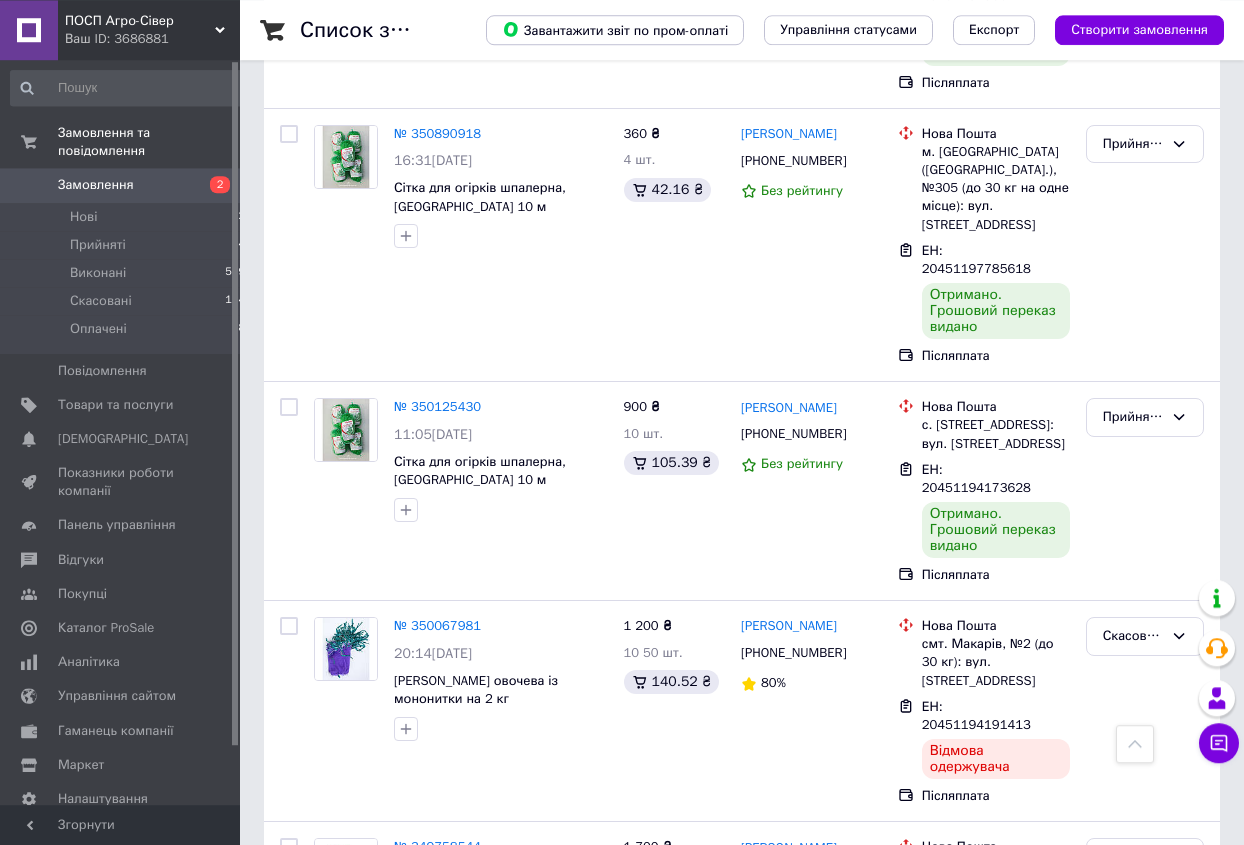 scroll, scrollTop: 1326, scrollLeft: 0, axis: vertical 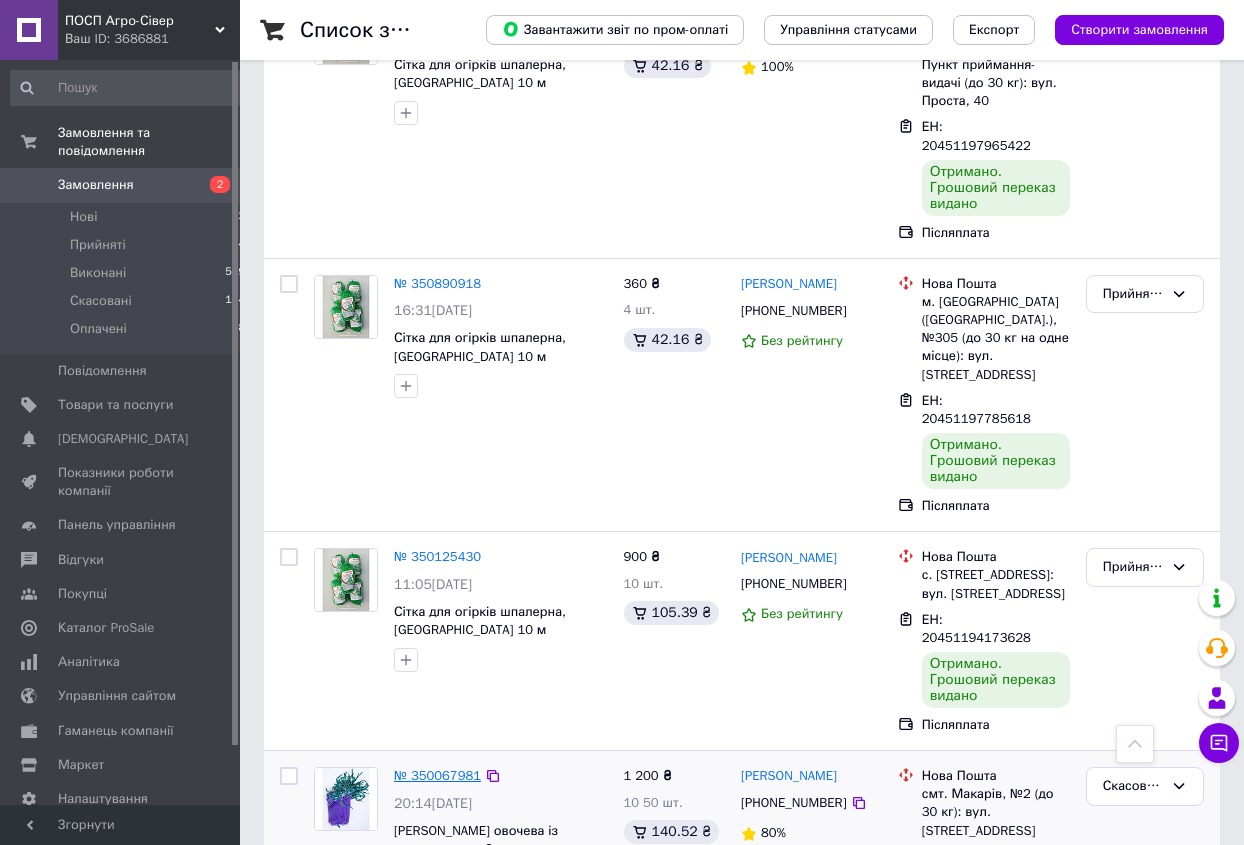 click on "№ 350067981" at bounding box center (437, 775) 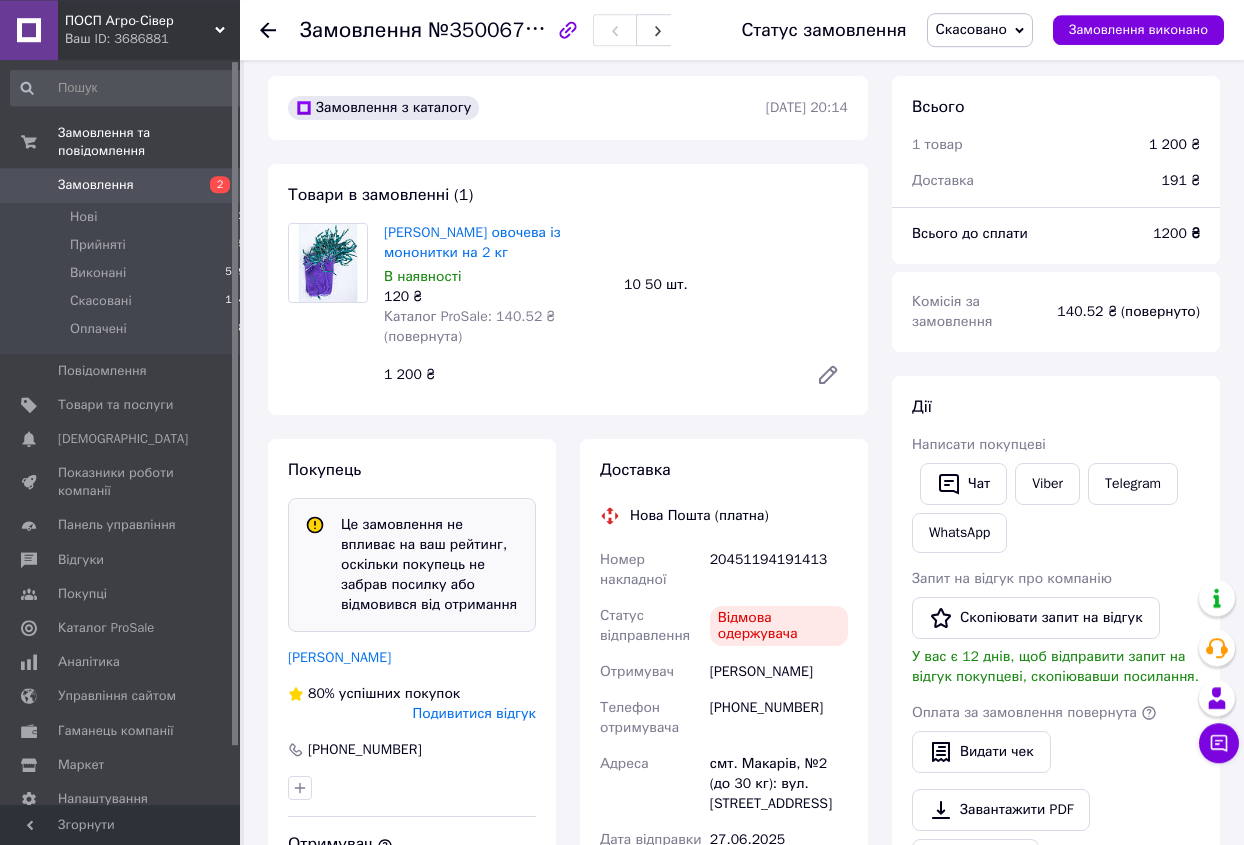 scroll, scrollTop: 0, scrollLeft: 0, axis: both 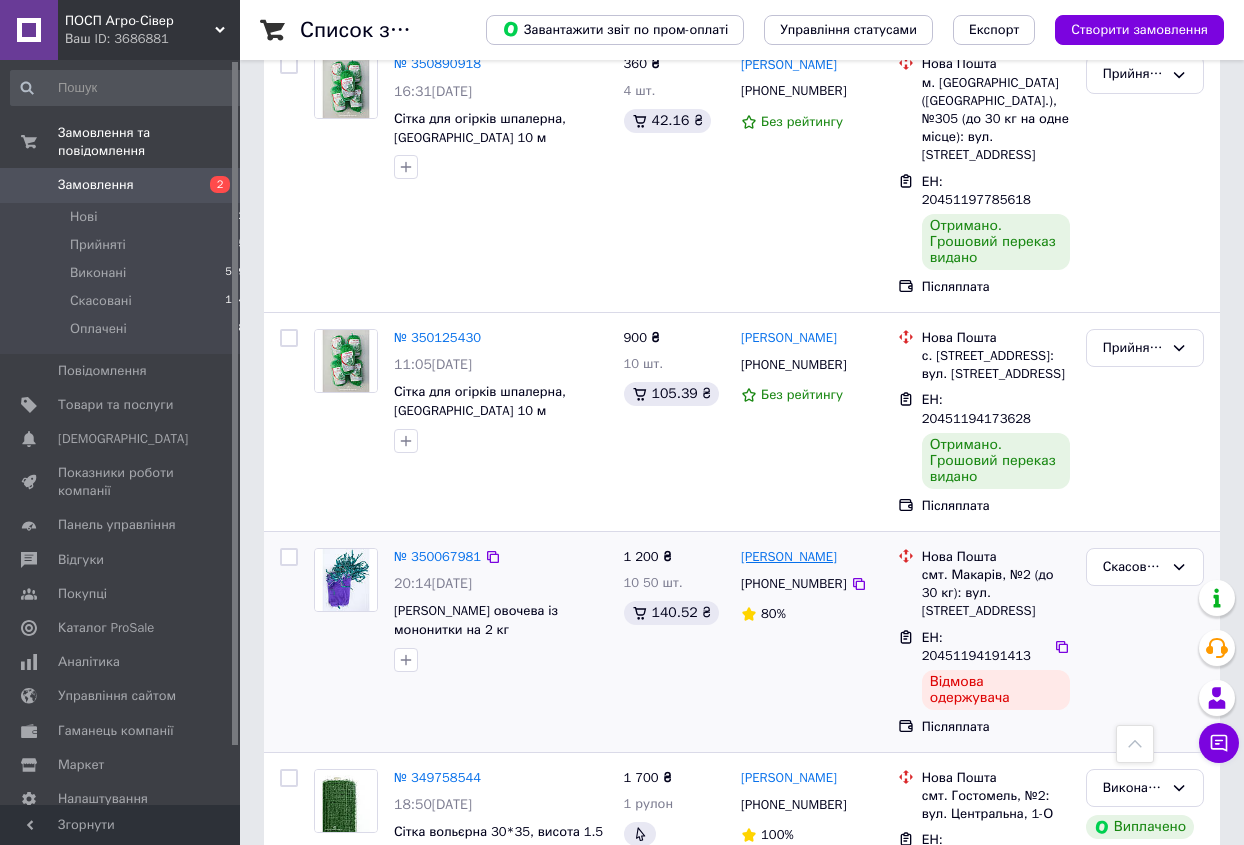 click on "[PERSON_NAME]" at bounding box center (789, 557) 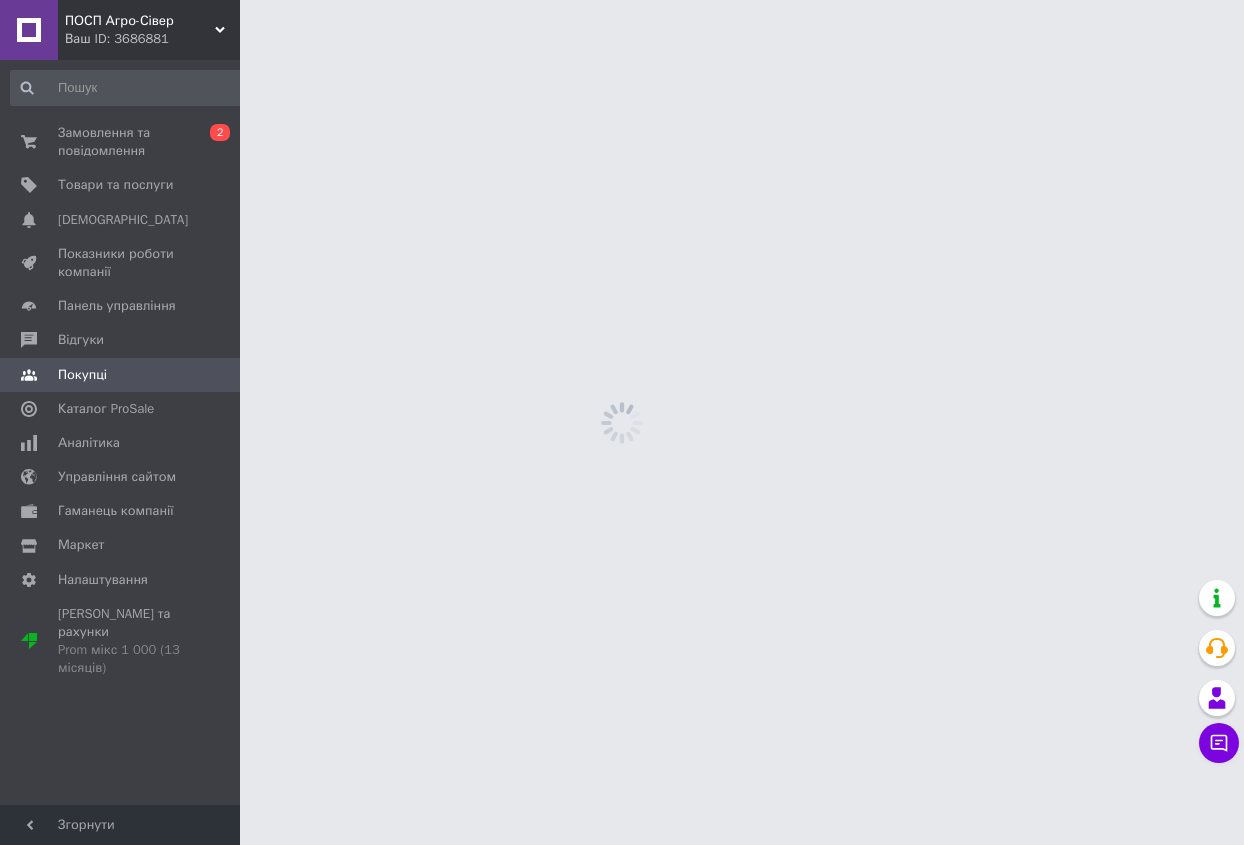 scroll, scrollTop: 0, scrollLeft: 0, axis: both 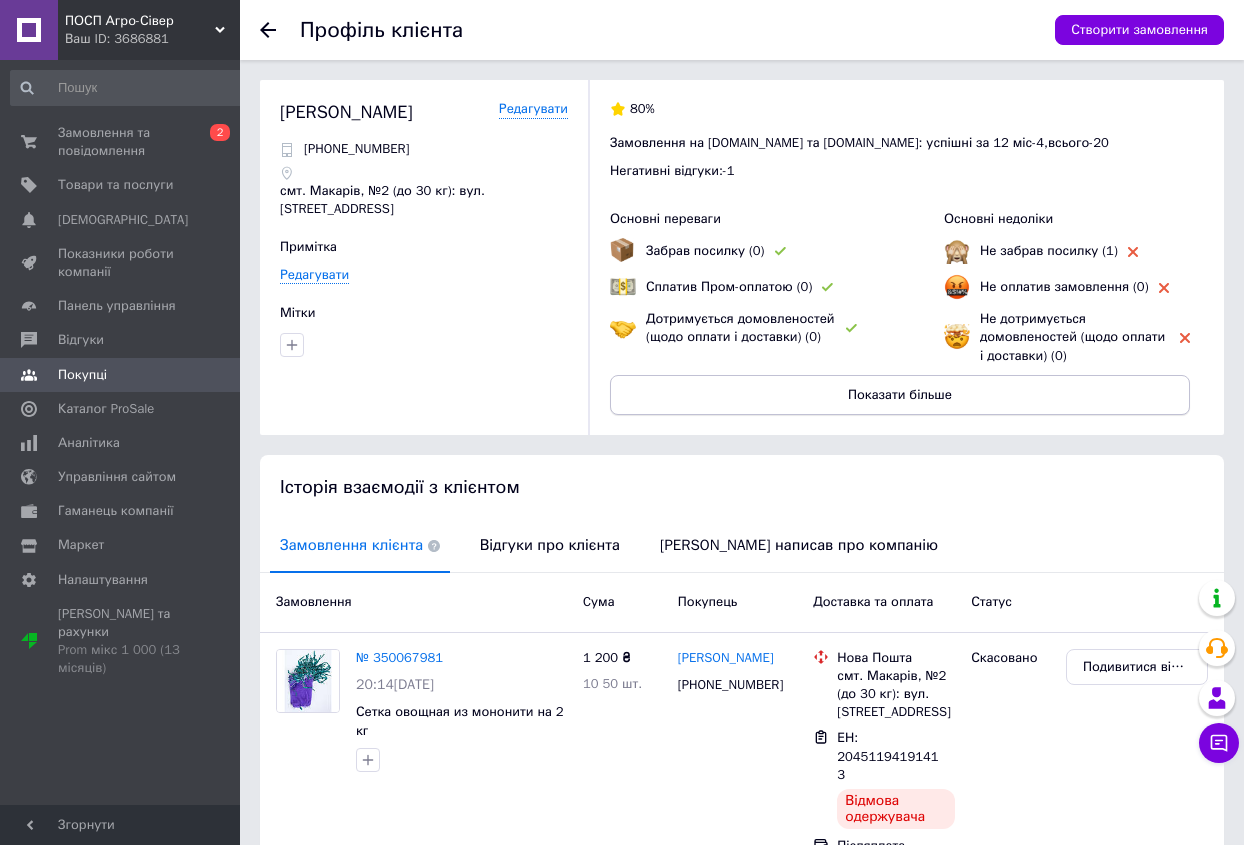 click on "Показати більше" at bounding box center (900, 395) 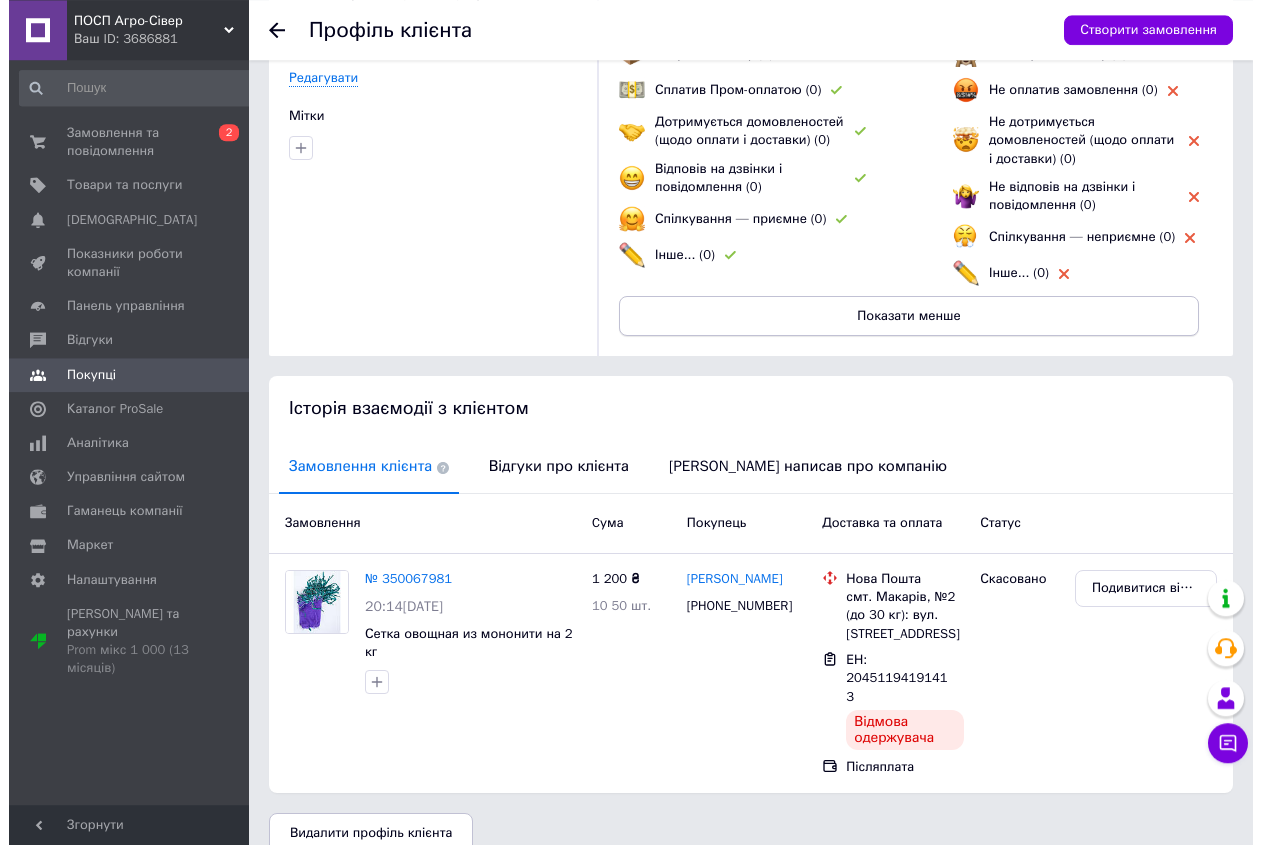 scroll, scrollTop: 206, scrollLeft: 0, axis: vertical 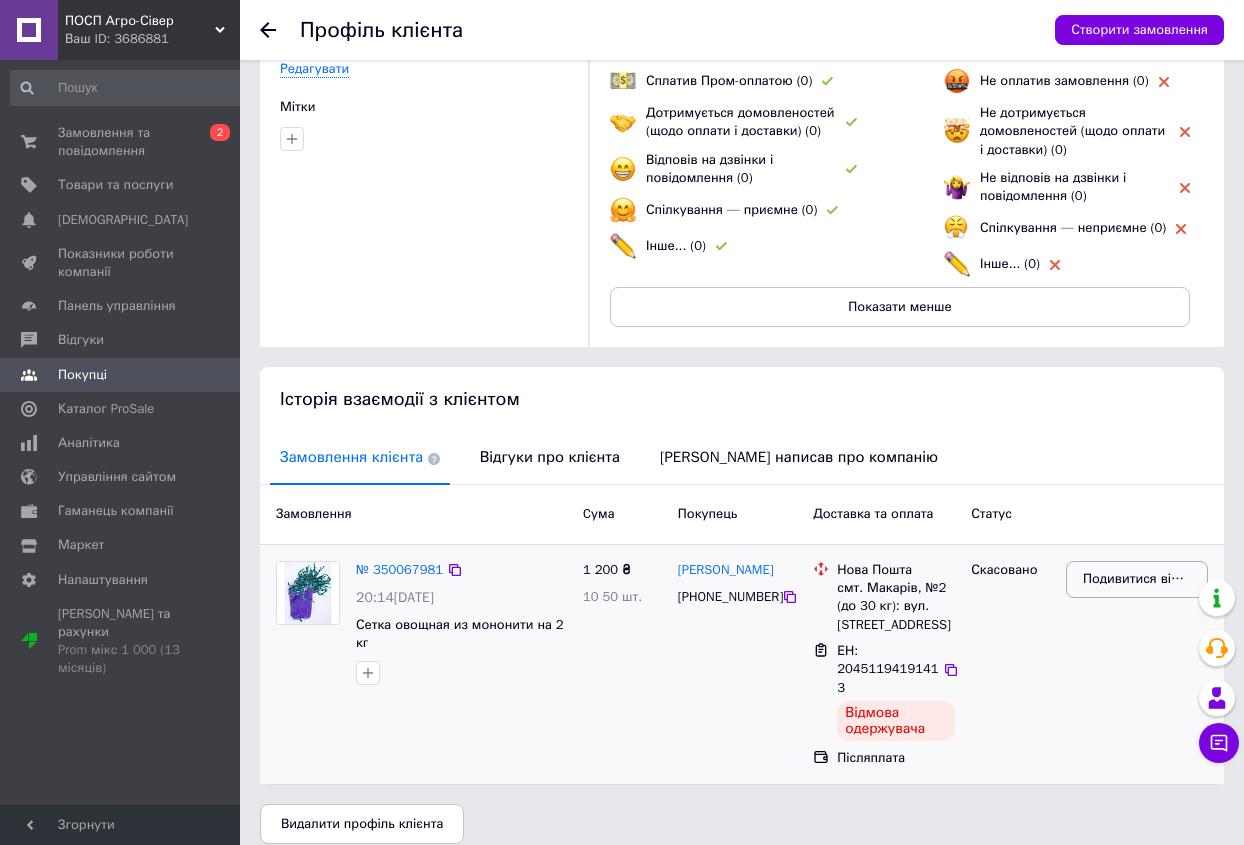 click on "Подивитися відгук" at bounding box center [1137, 579] 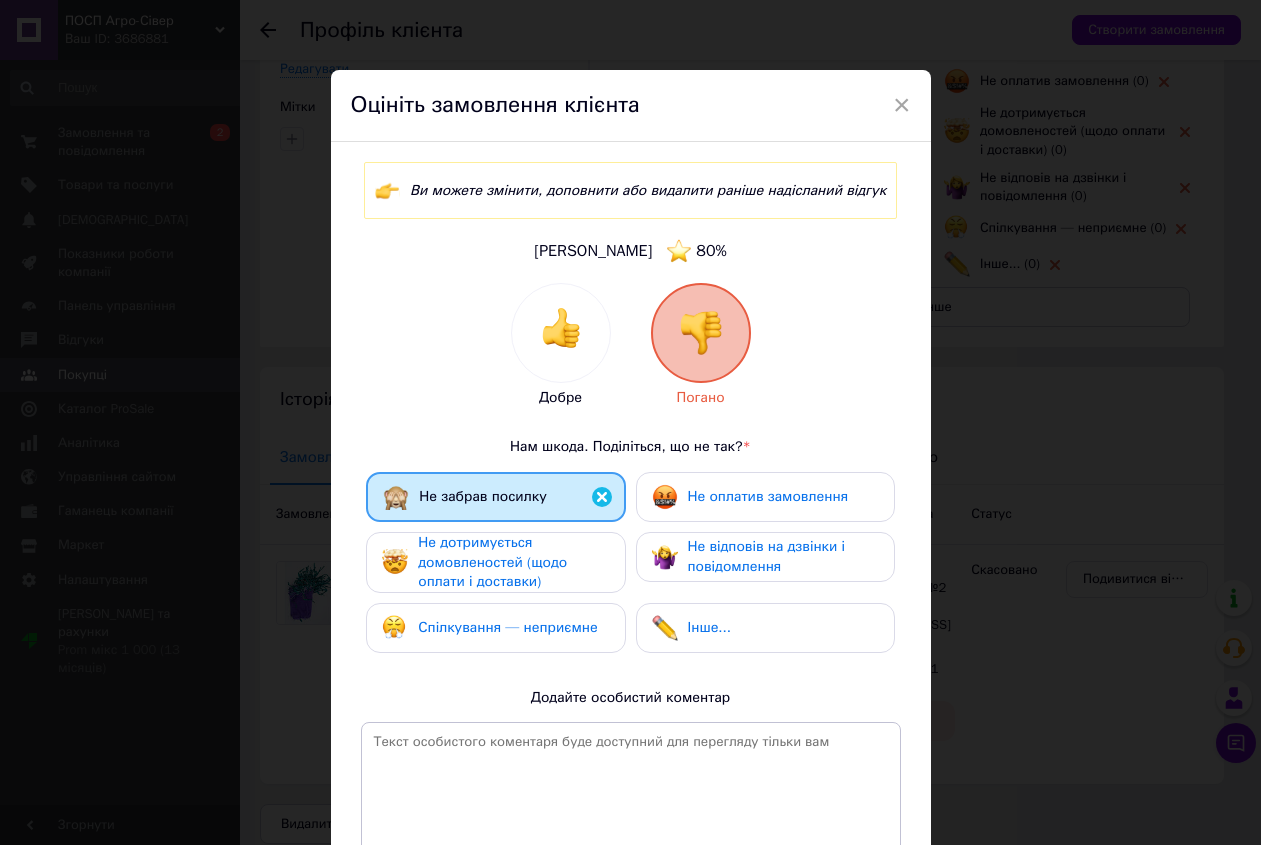 click on "Не дотримується домовленостей (щодо оплати і доставки)" at bounding box center [492, 562] 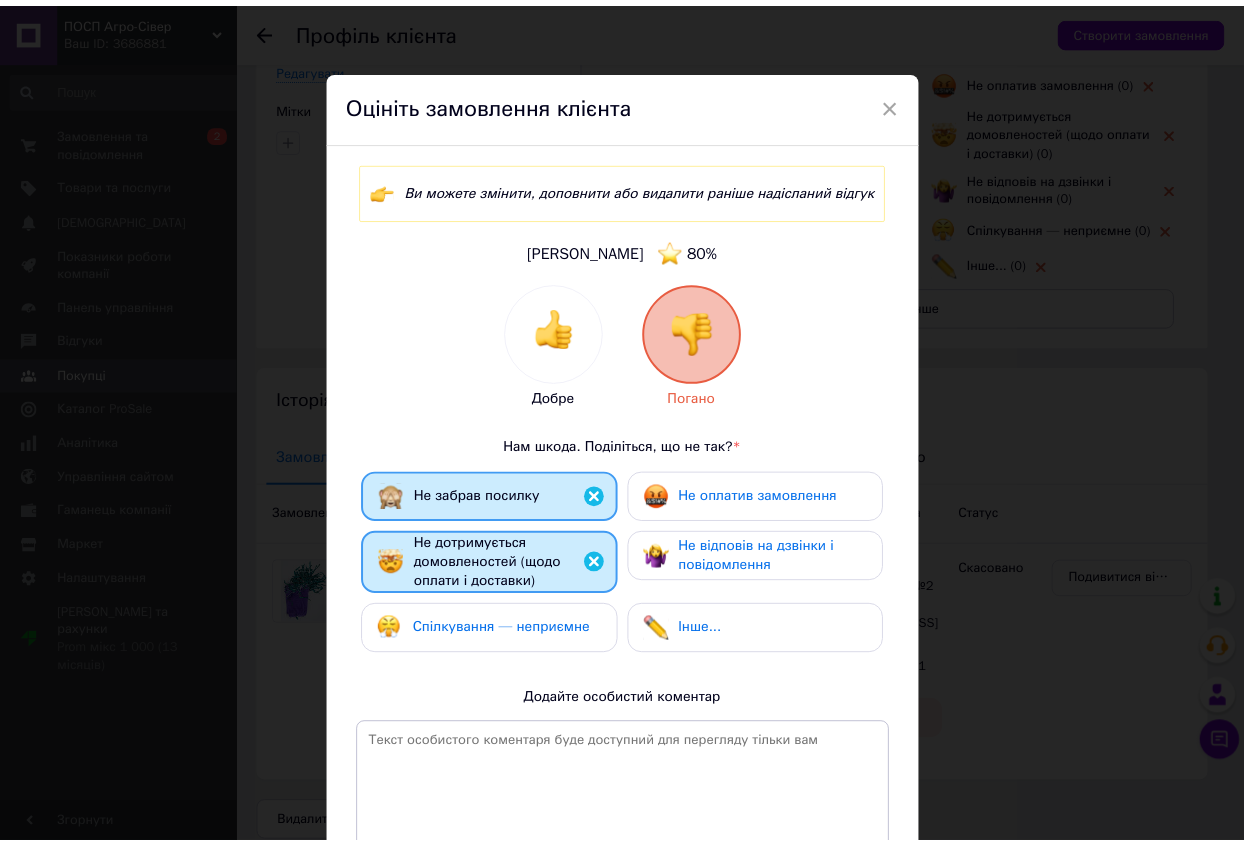 scroll, scrollTop: 256, scrollLeft: 0, axis: vertical 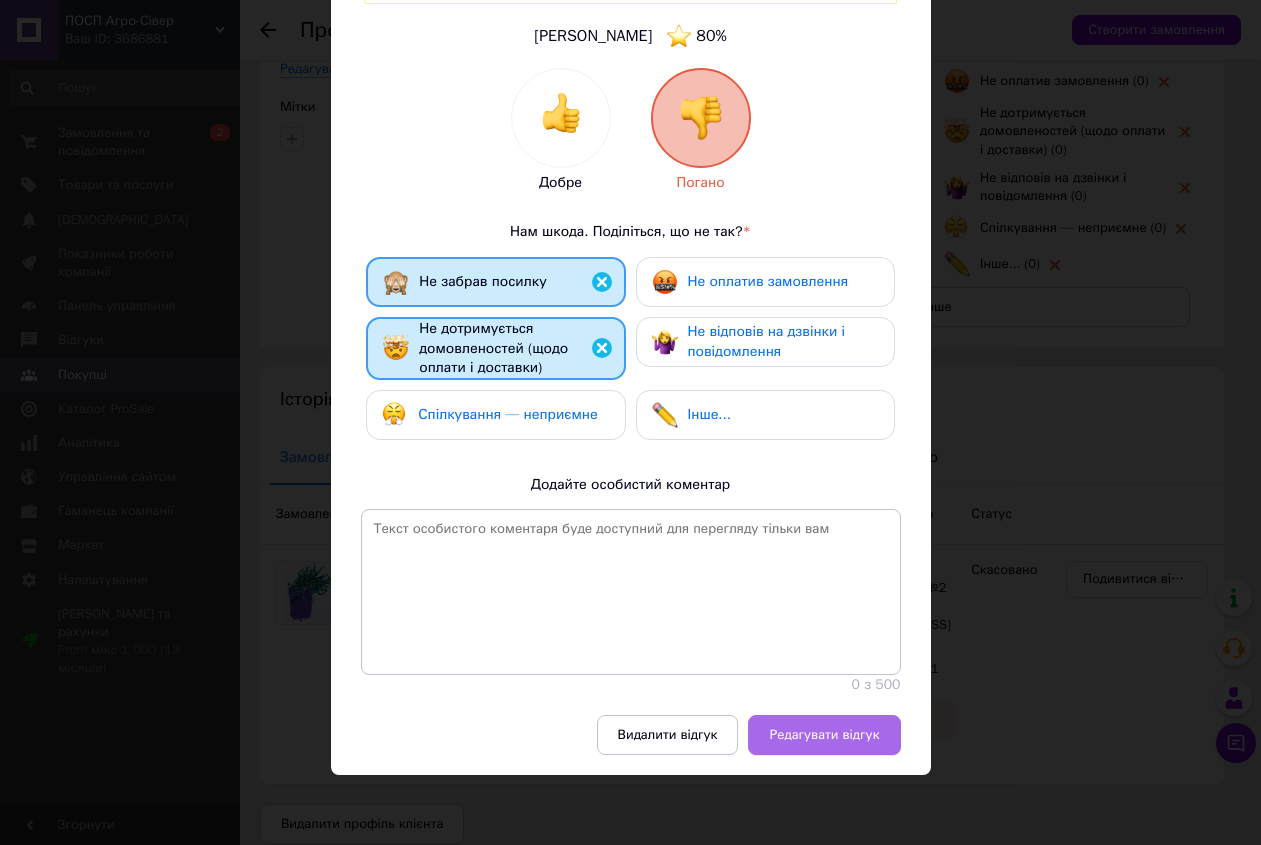 click on "Редагувати відгук" at bounding box center (824, 735) 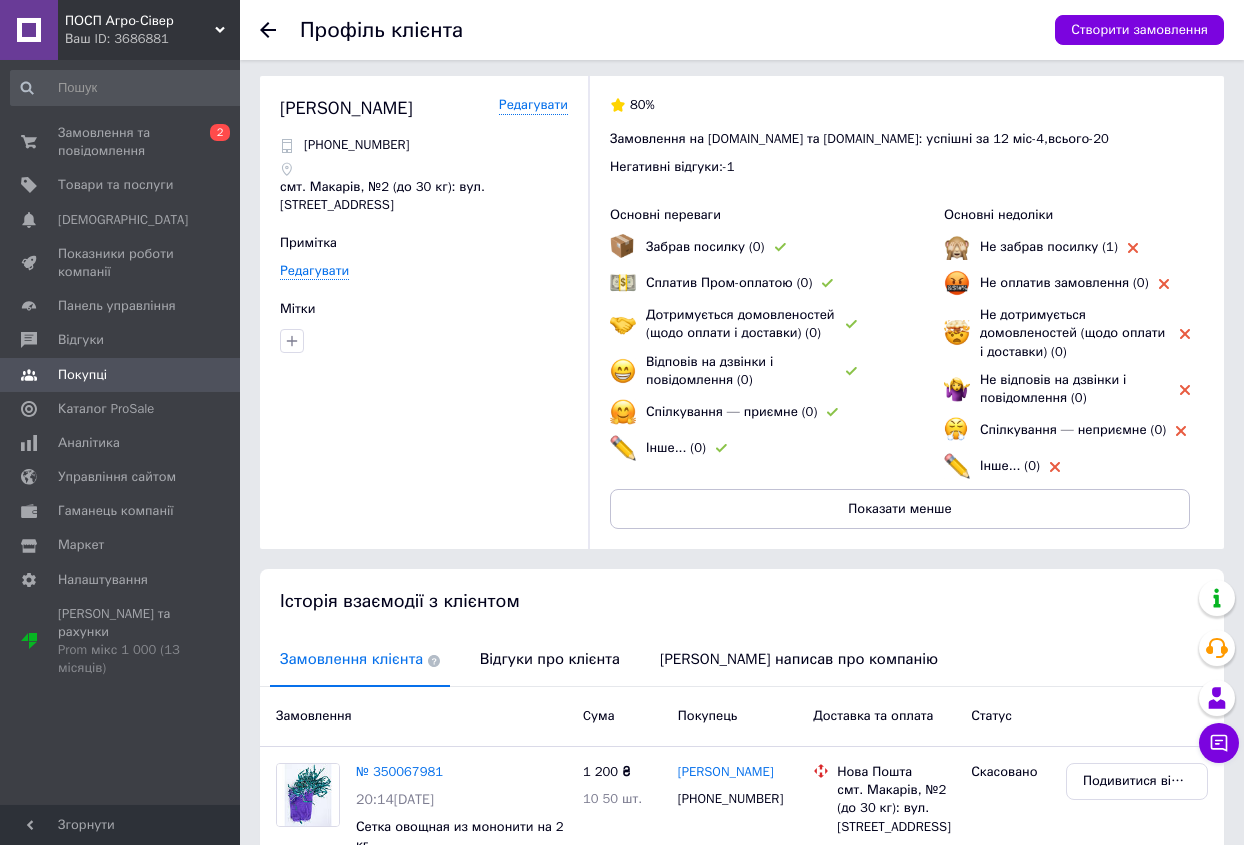 scroll, scrollTop: 0, scrollLeft: 0, axis: both 